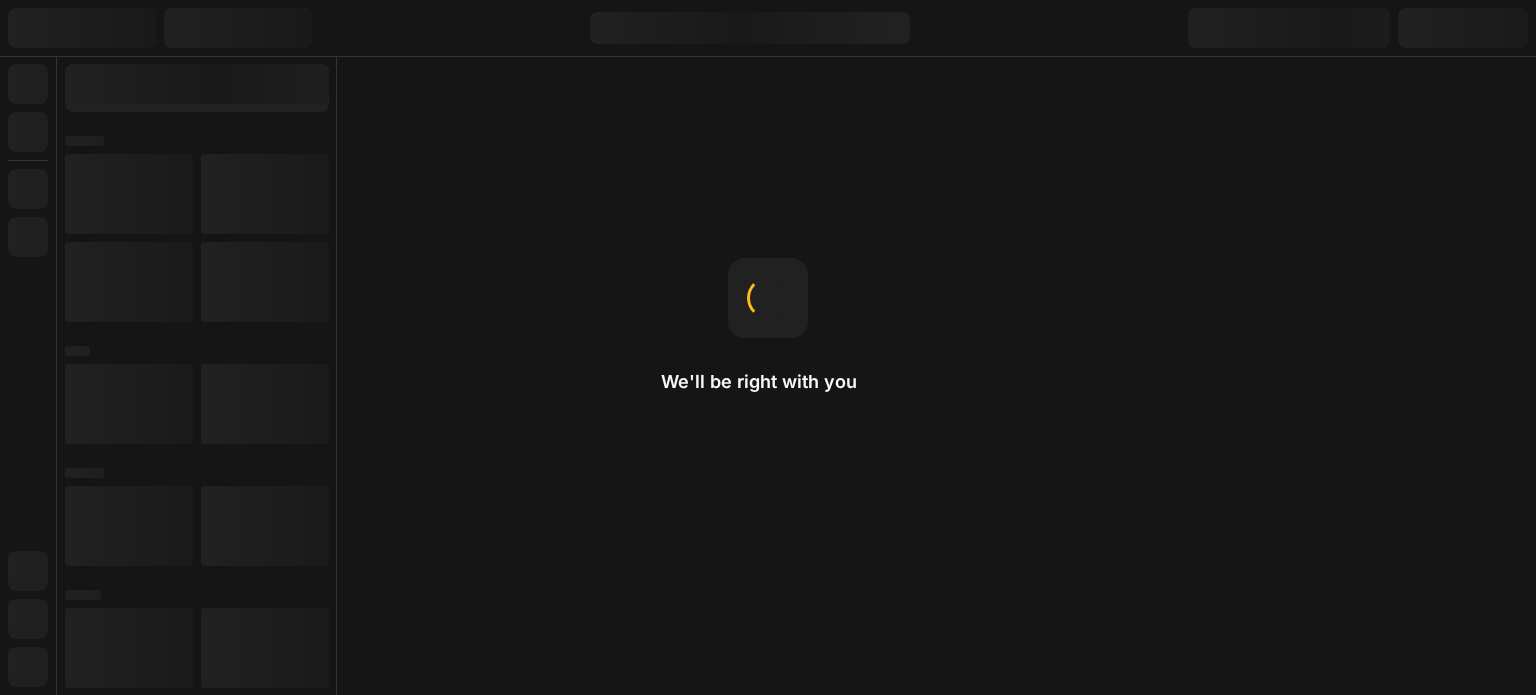 scroll, scrollTop: 0, scrollLeft: 0, axis: both 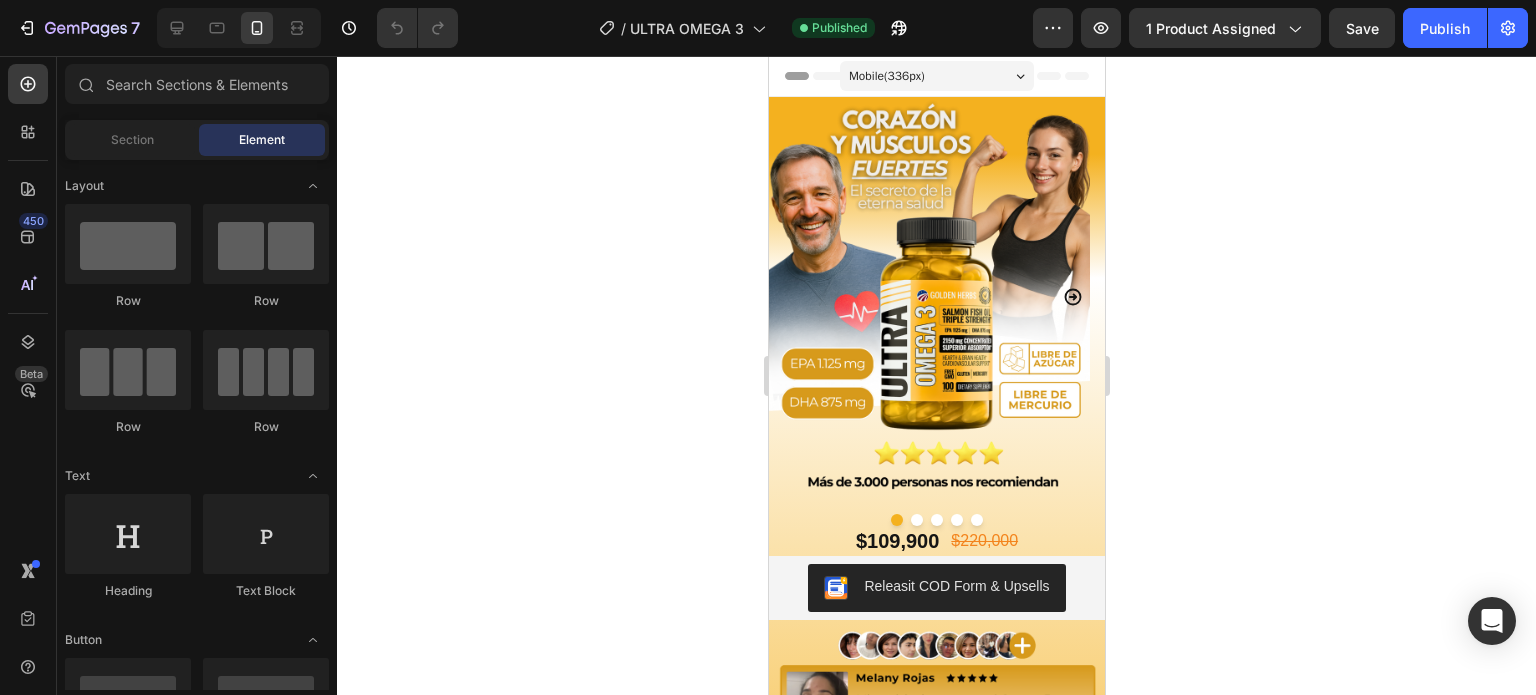click 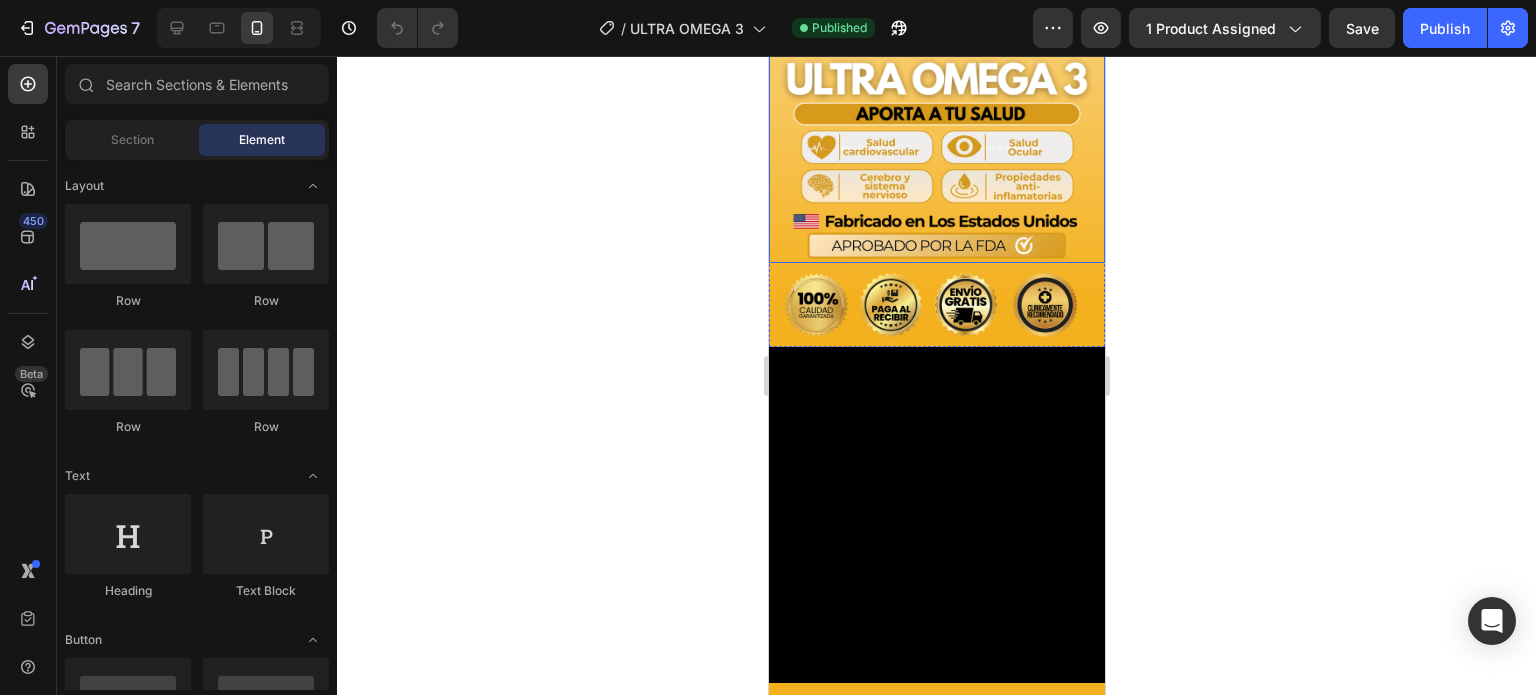 scroll, scrollTop: 700, scrollLeft: 0, axis: vertical 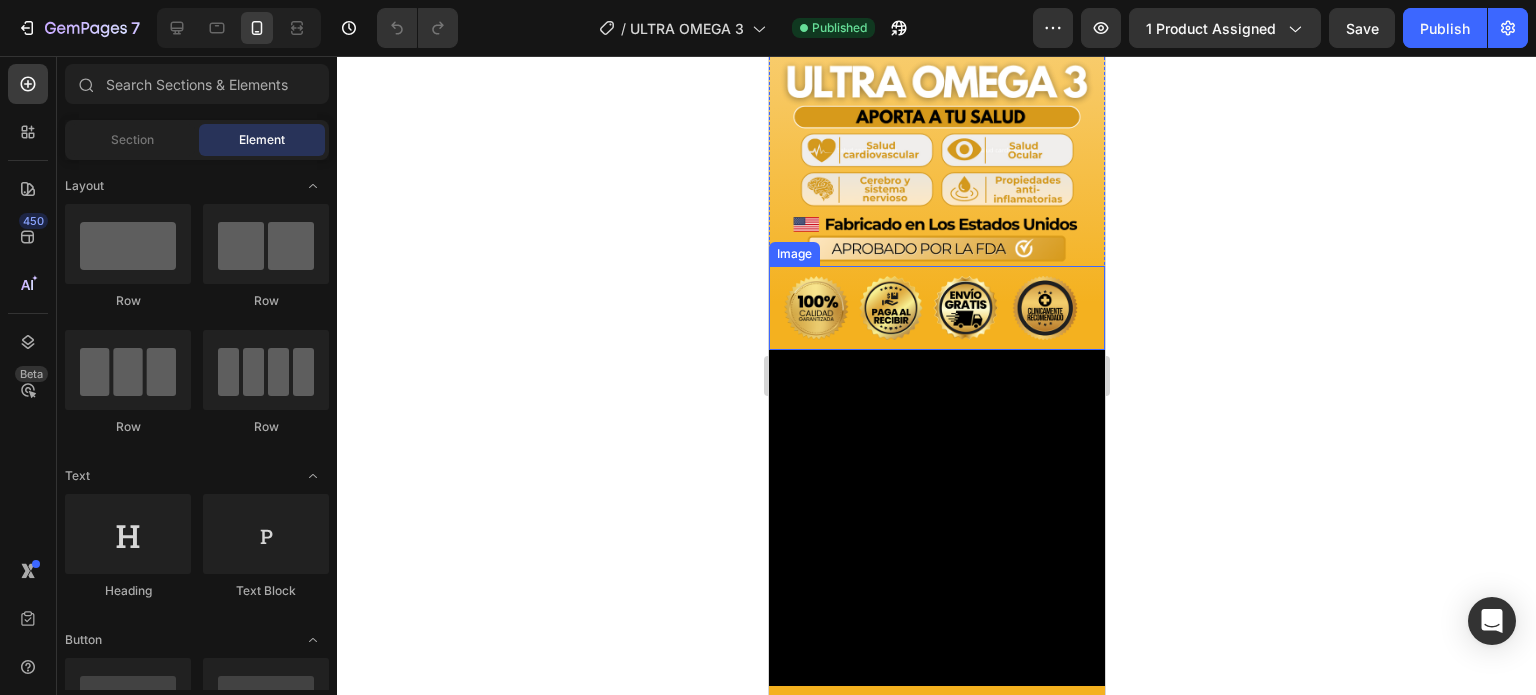 click 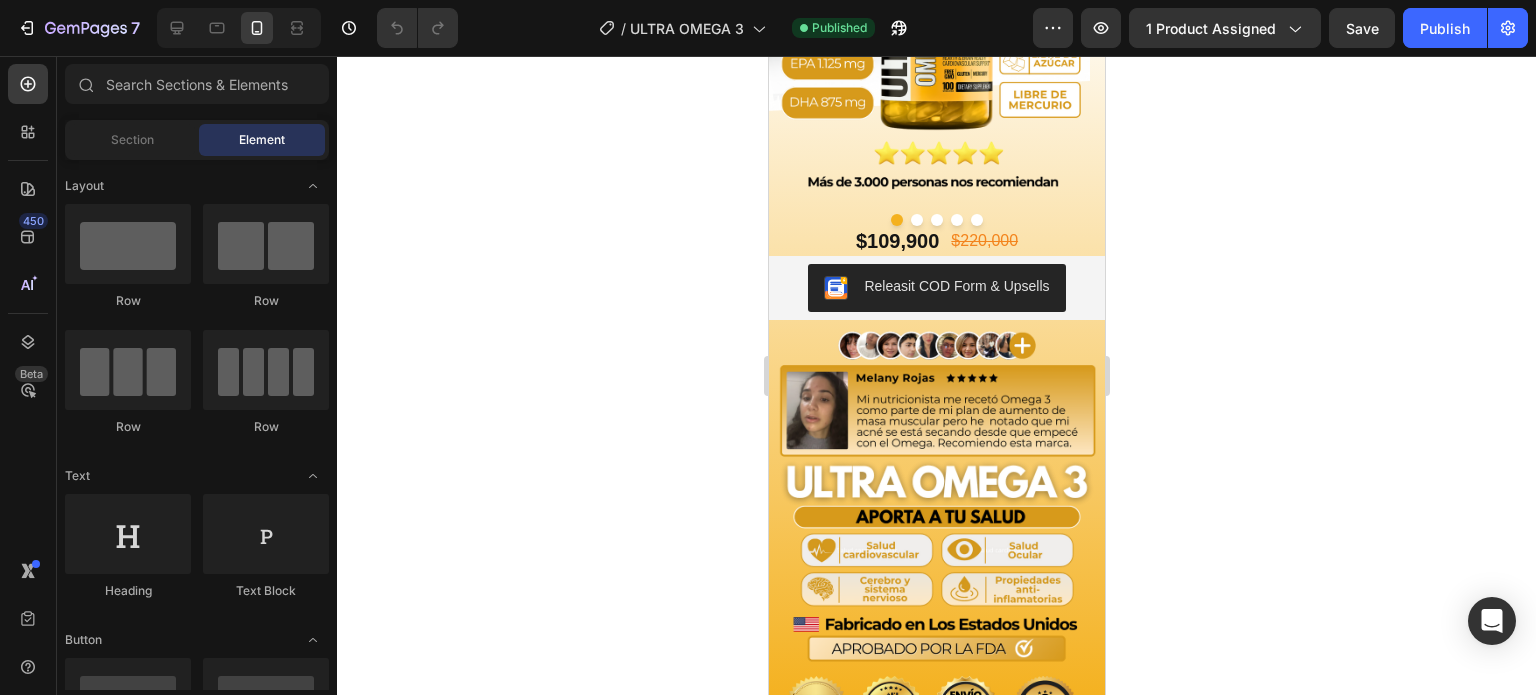 scroll, scrollTop: 540, scrollLeft: 0, axis: vertical 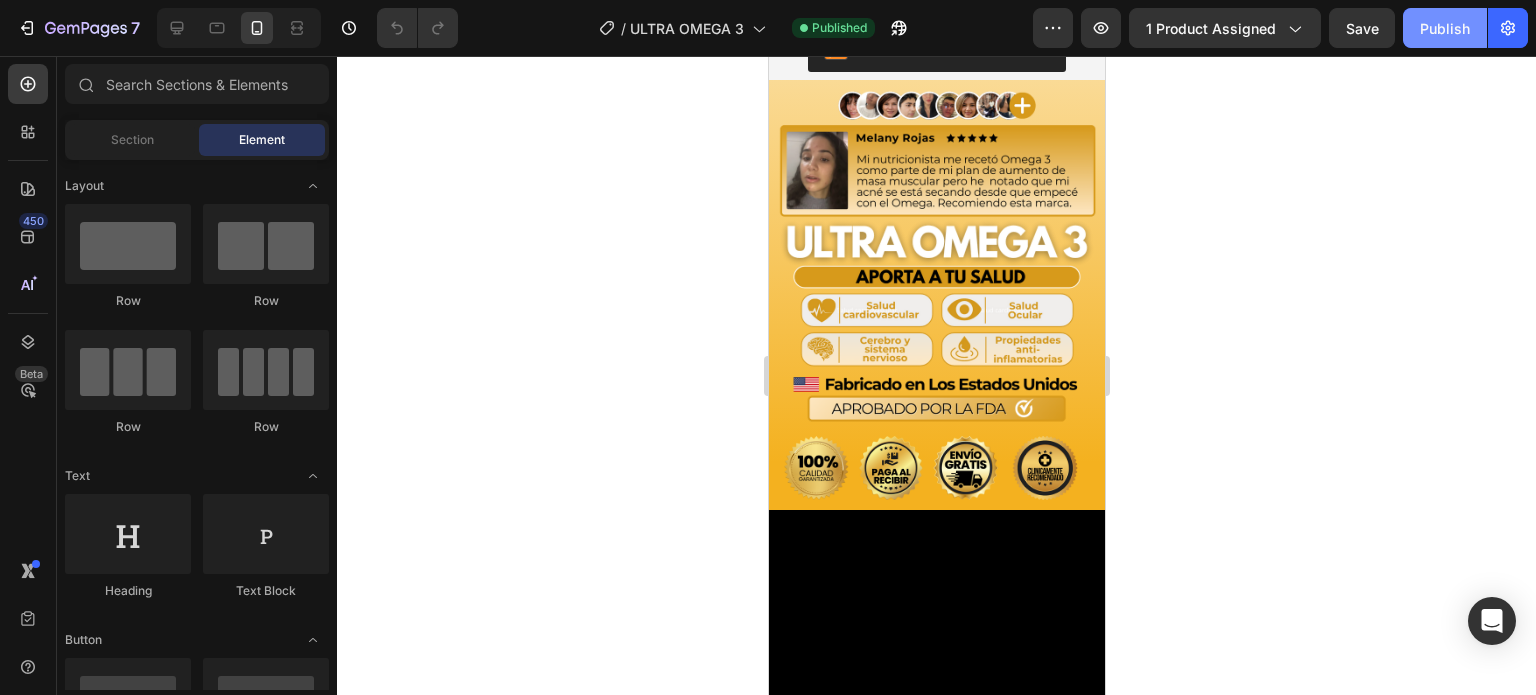 click on "Publish" at bounding box center (1445, 28) 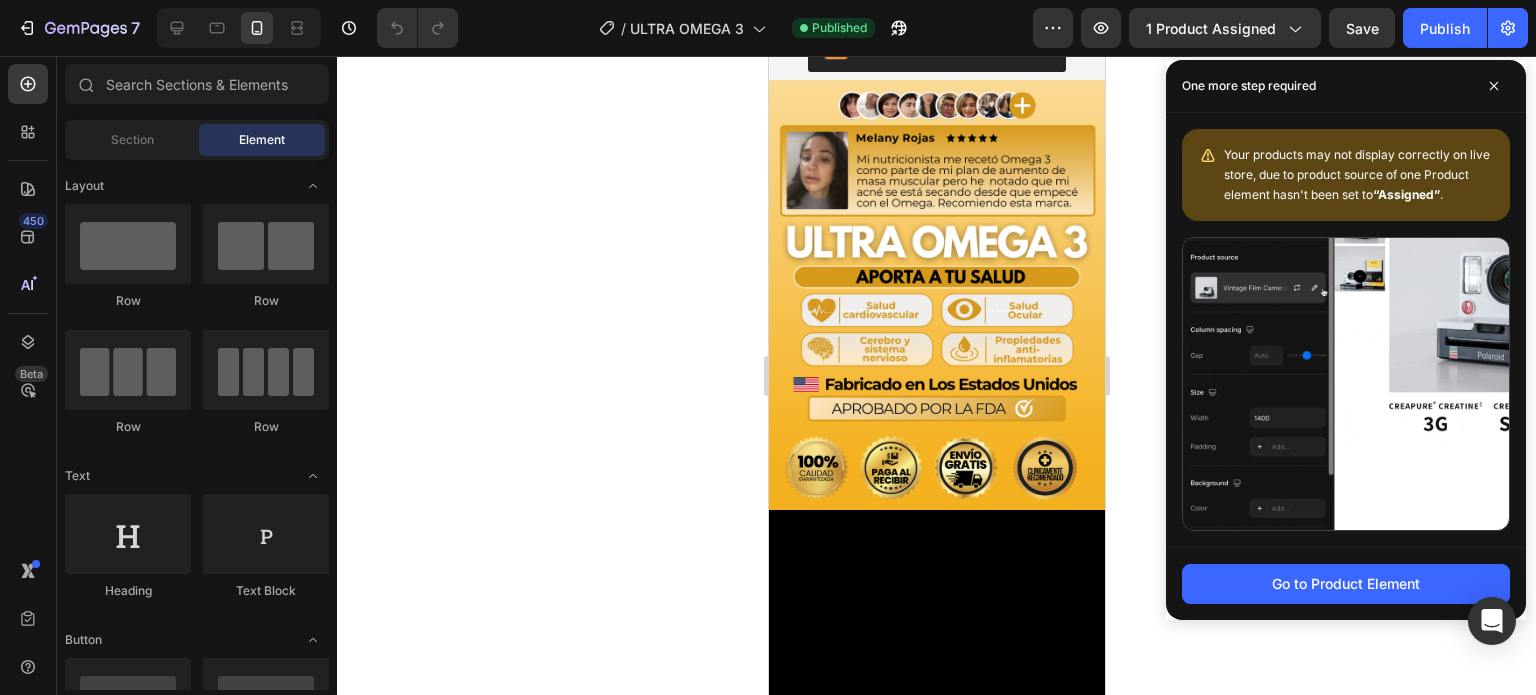 click 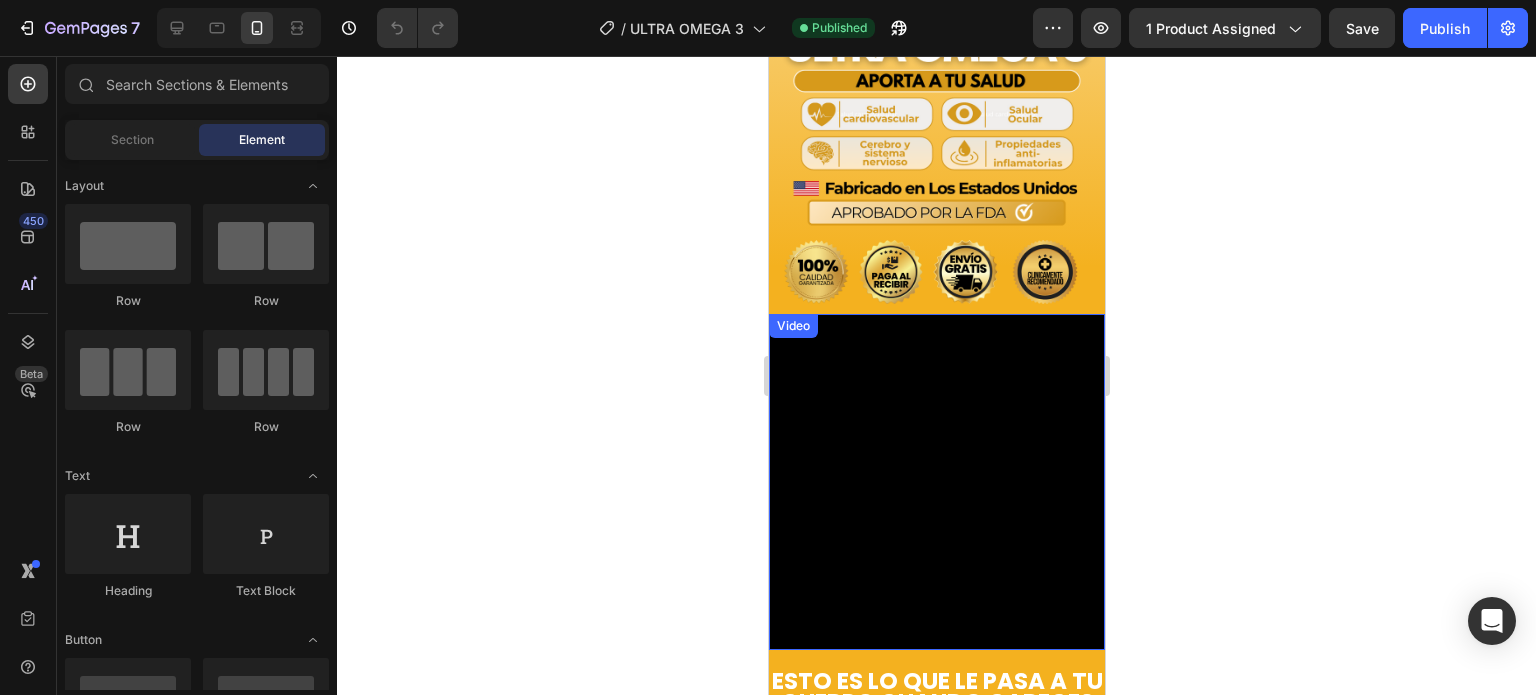 scroll, scrollTop: 740, scrollLeft: 0, axis: vertical 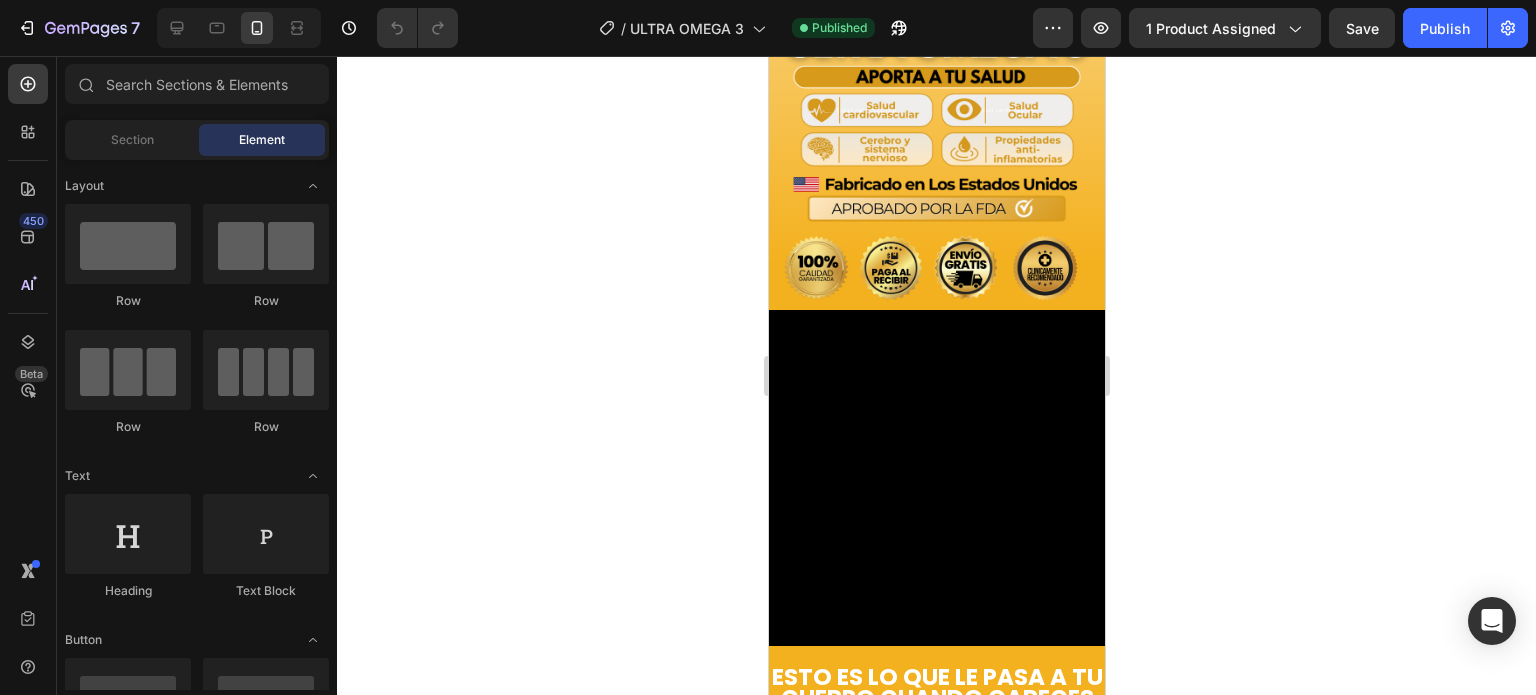 click 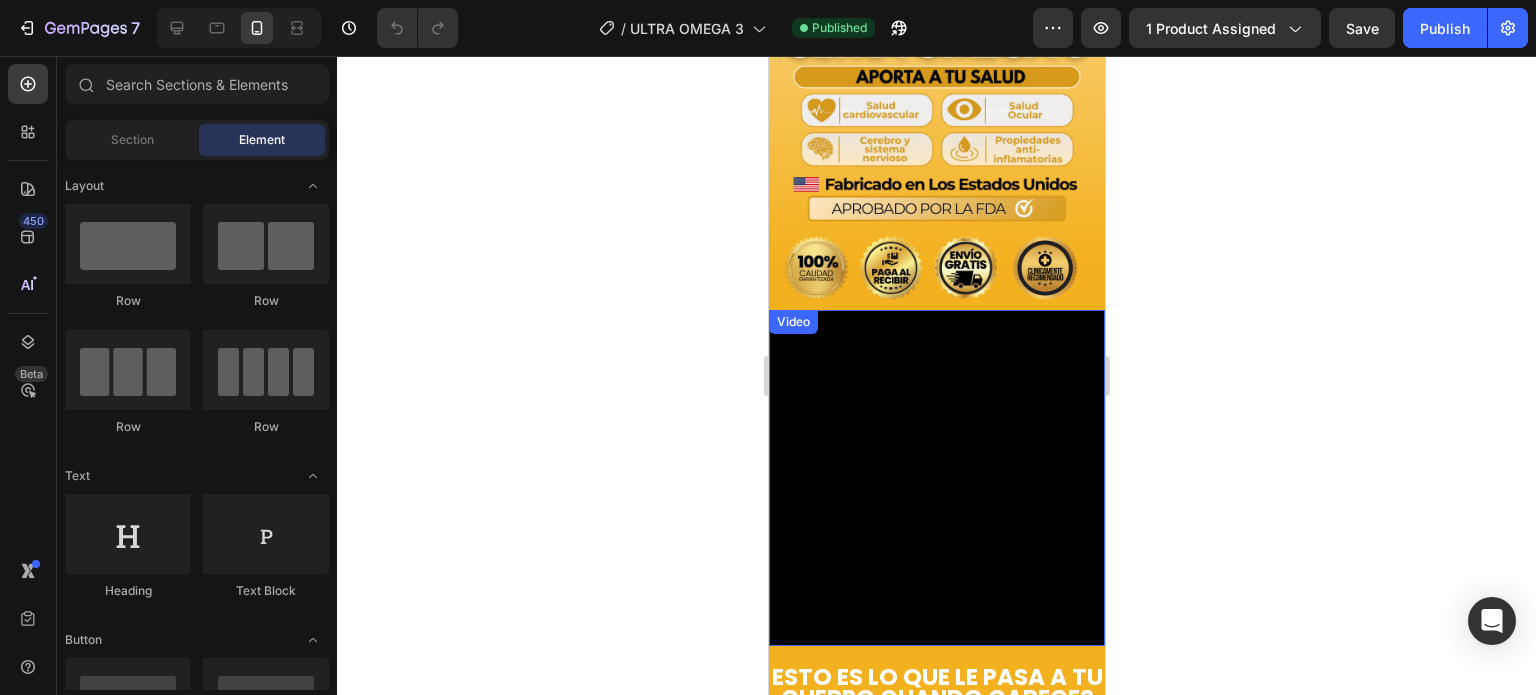 click at bounding box center [936, 478] 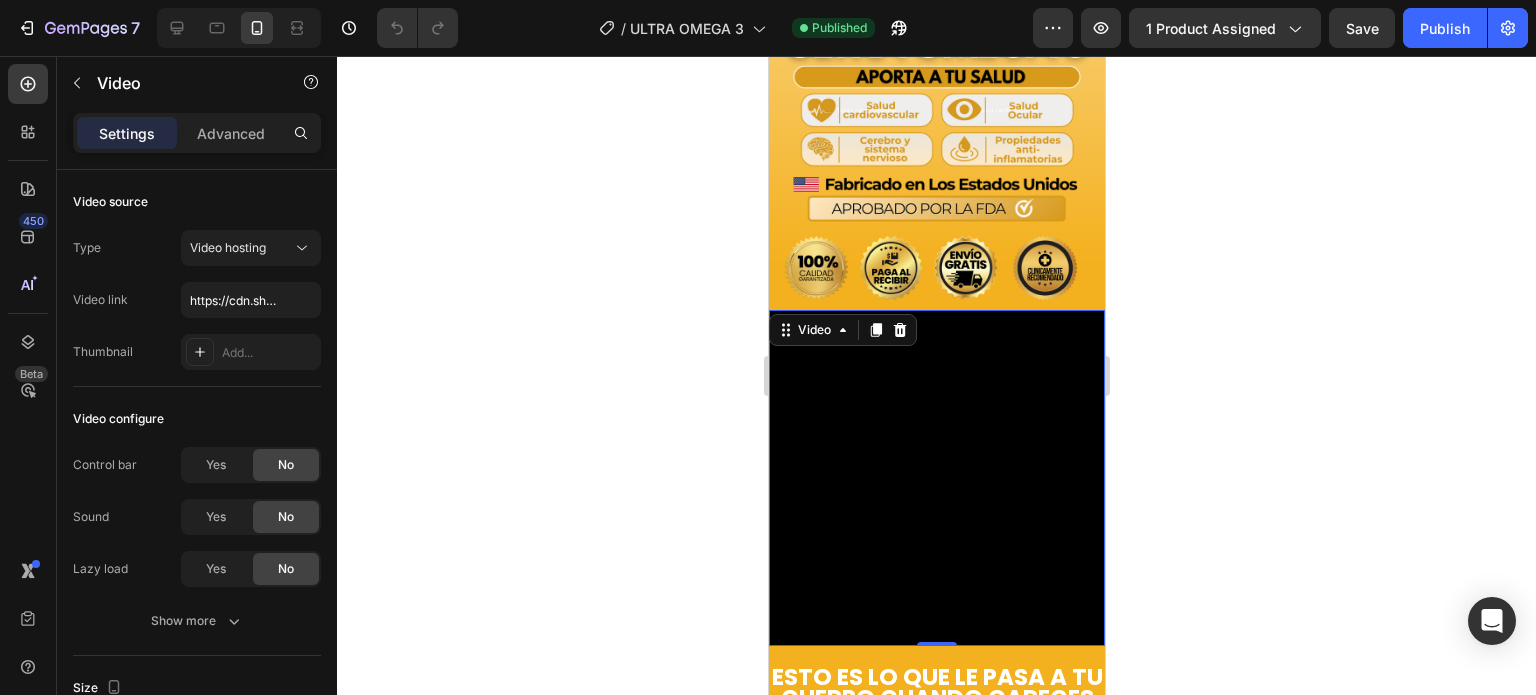 click 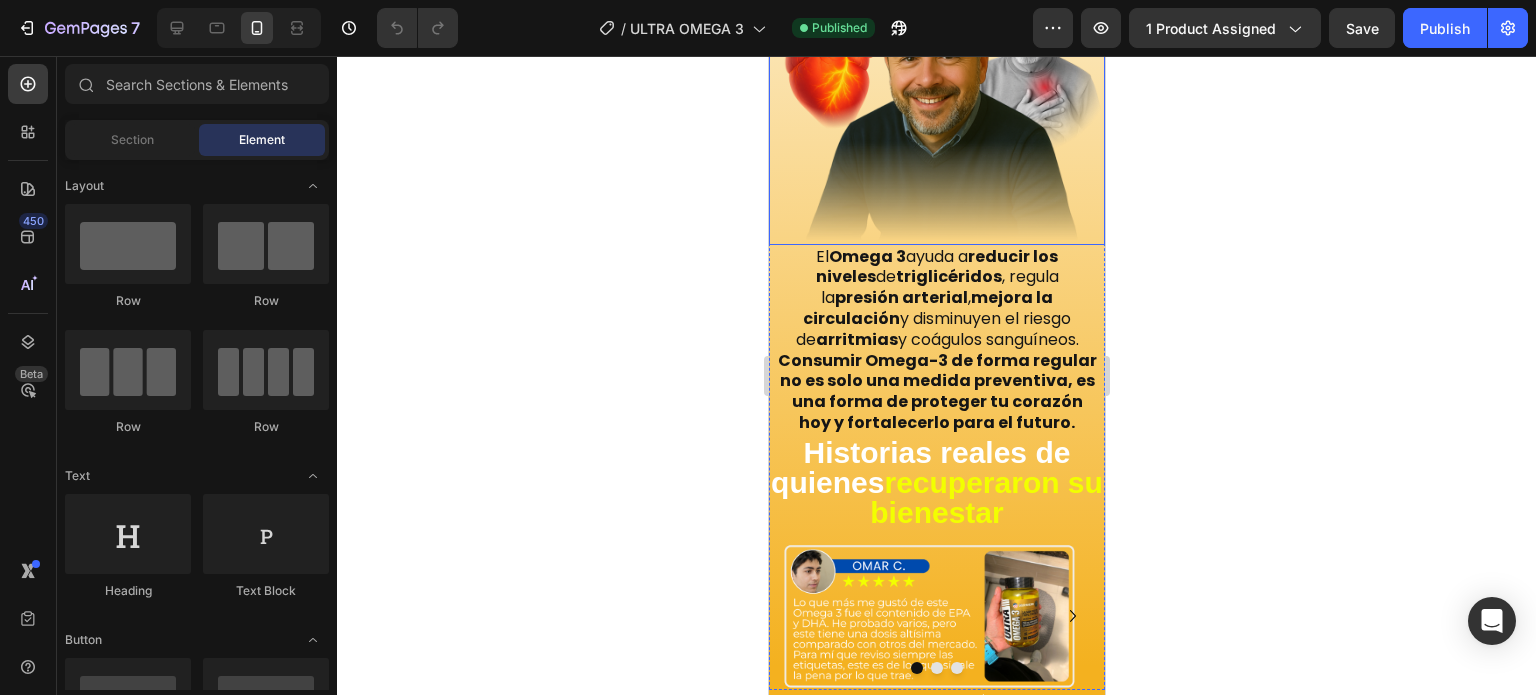 scroll, scrollTop: 3240, scrollLeft: 0, axis: vertical 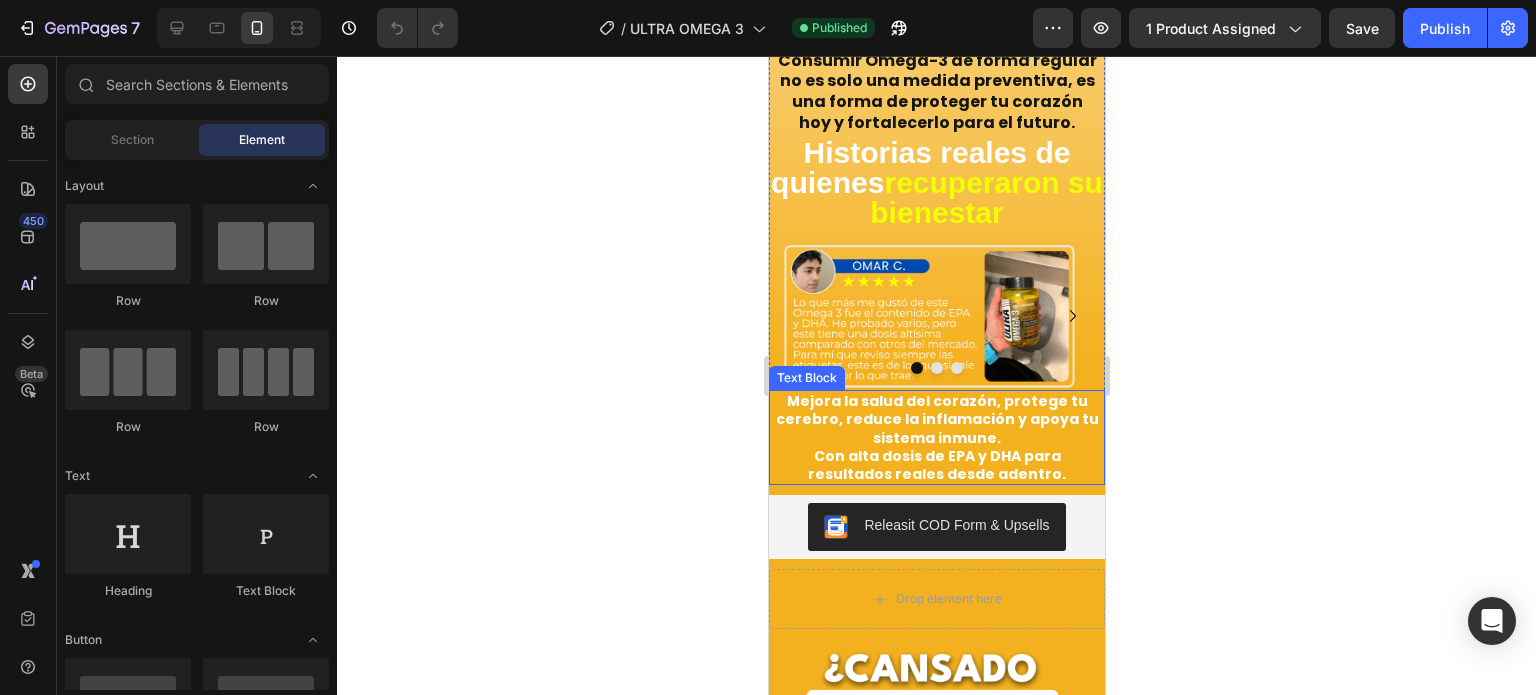 click on "Mejora la salud del corazón, protege tu cerebro, reduce la inflamación y apoya tu sistema inmune. Con alta dosis de EPA y DHA para resultados reales desde adentro." at bounding box center (936, 437) 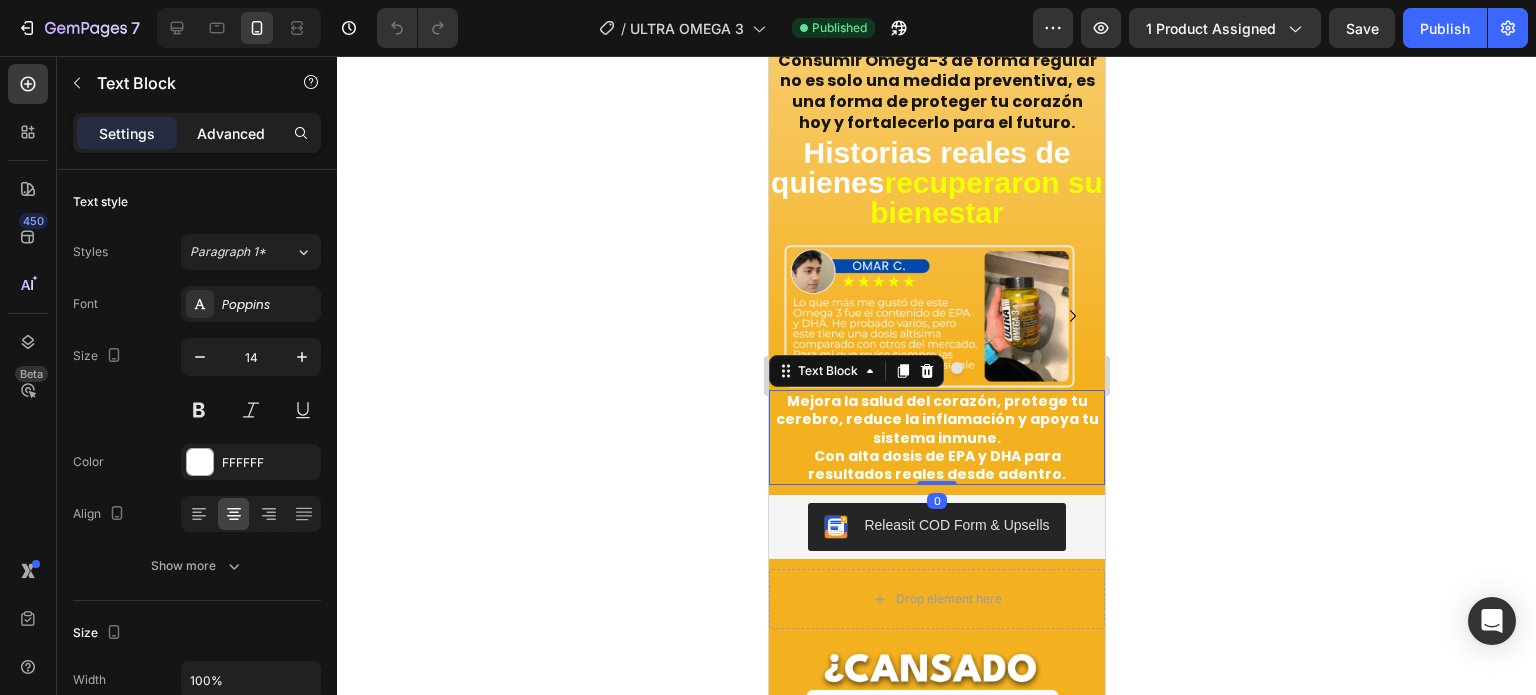click on "Advanced" 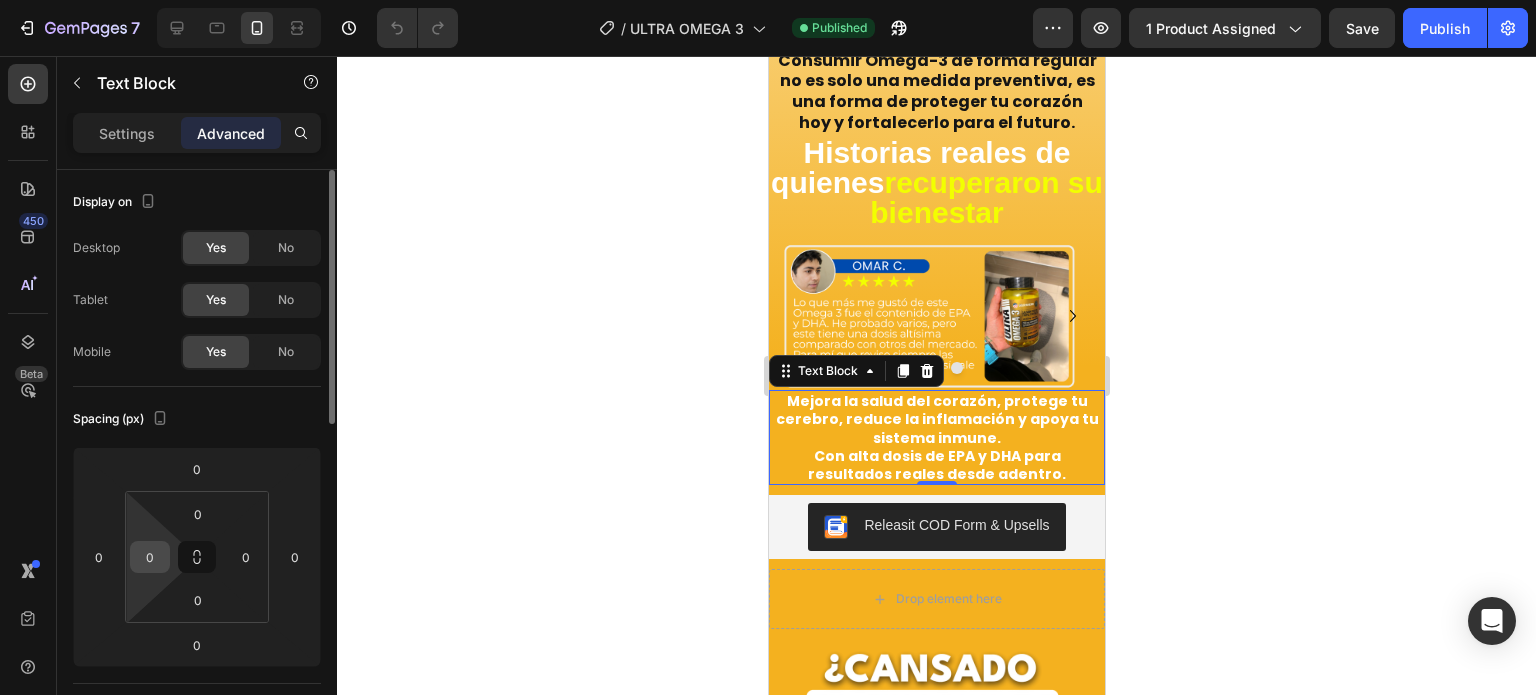 click on "0" at bounding box center (150, 557) 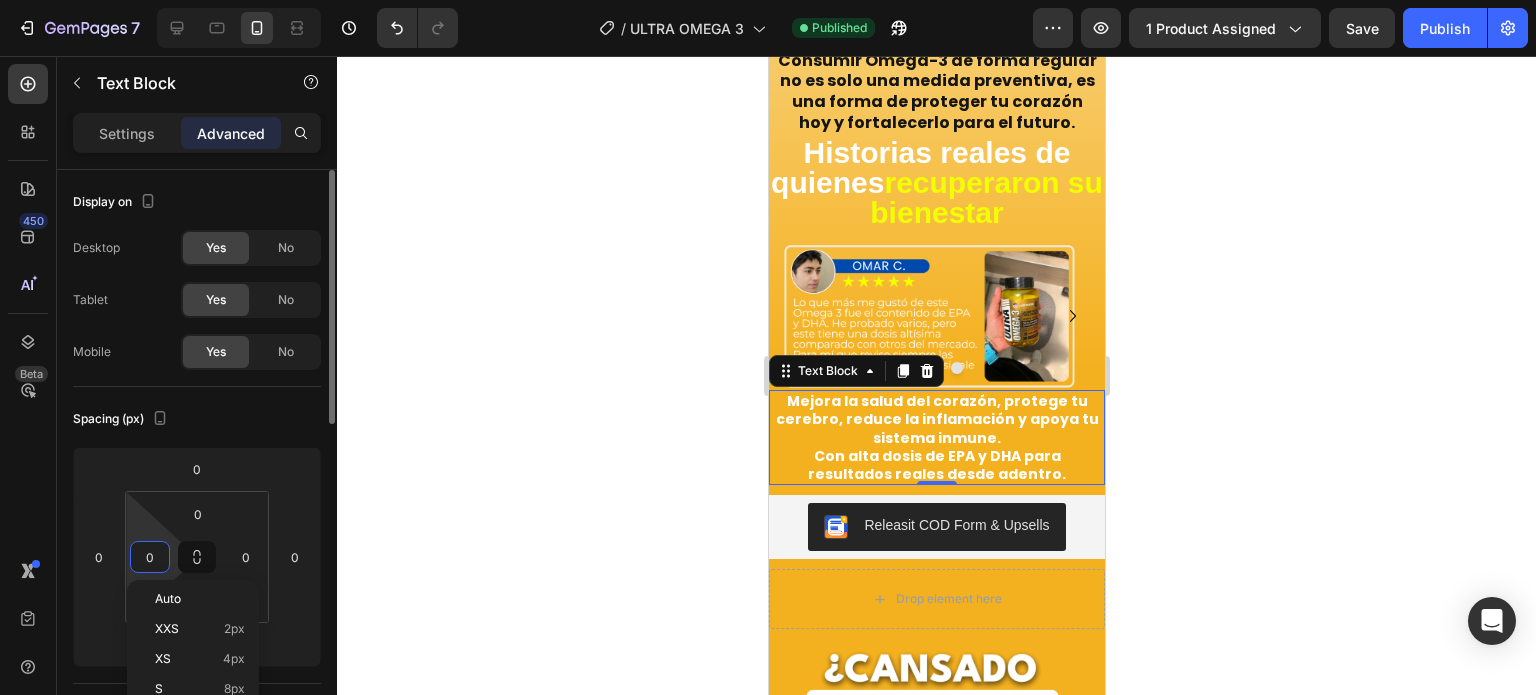 click on "0" at bounding box center [150, 557] 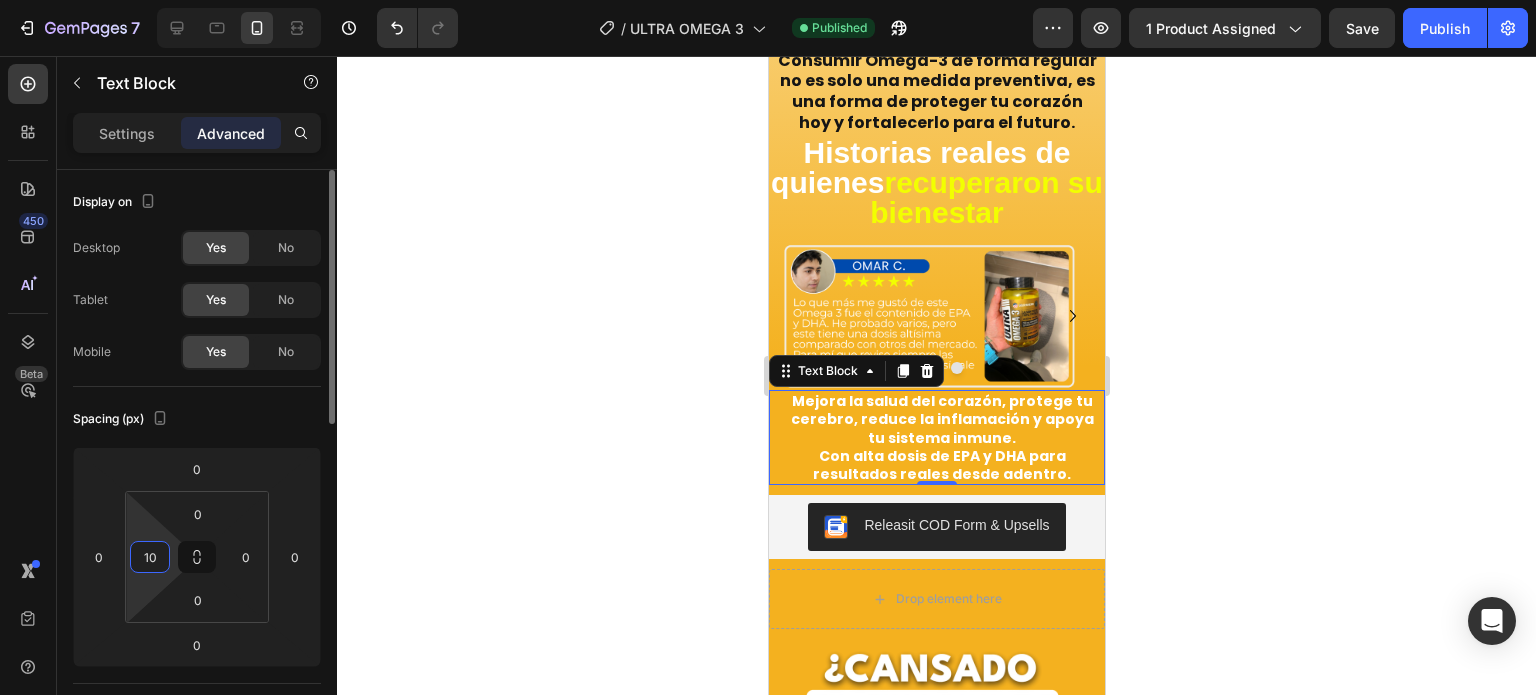 type on "1" 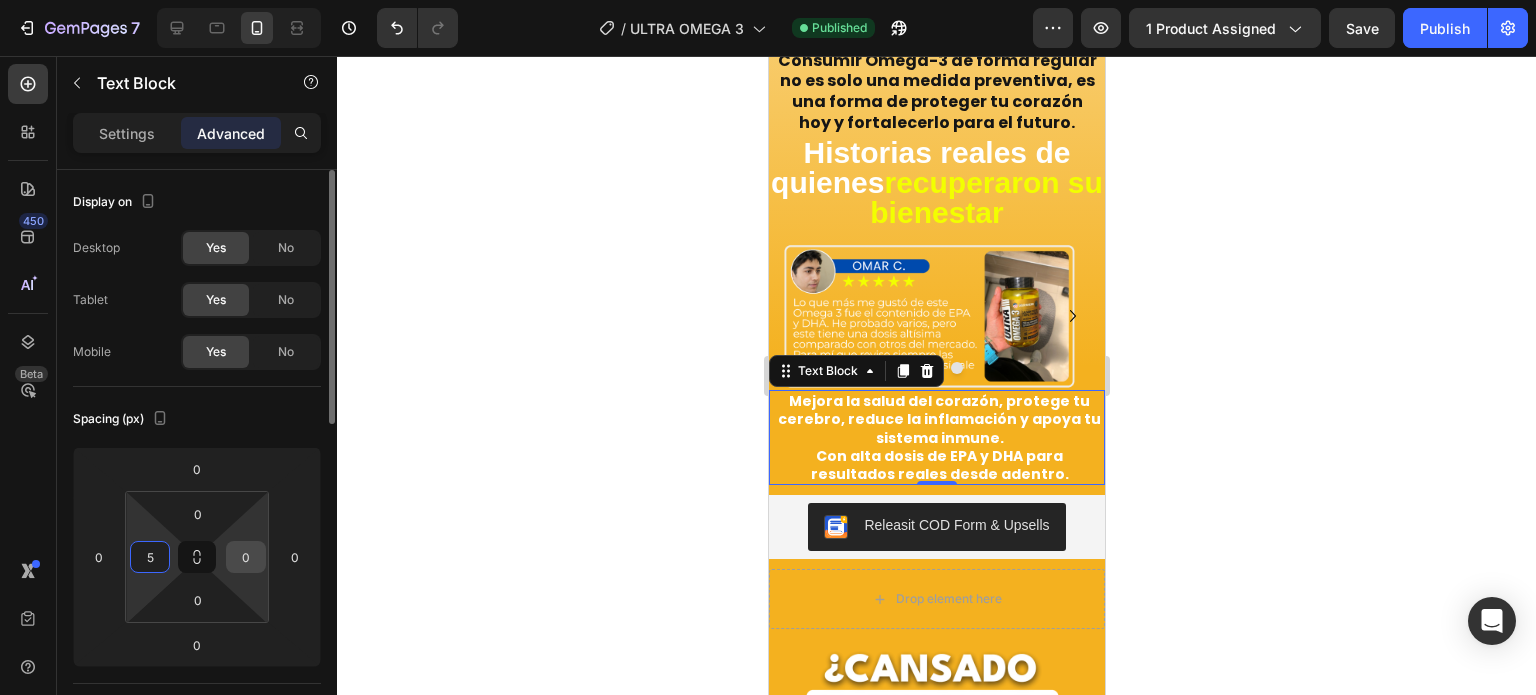type on "5" 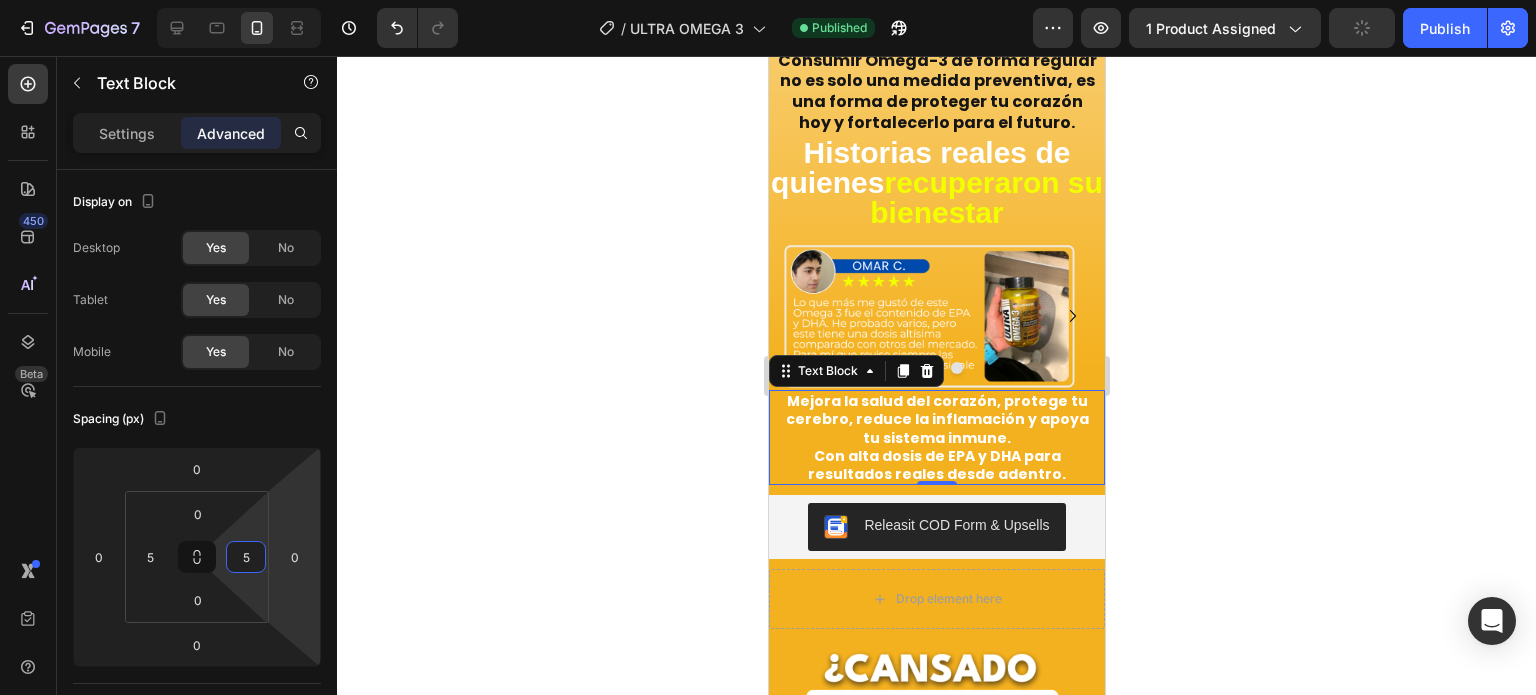 type on "5" 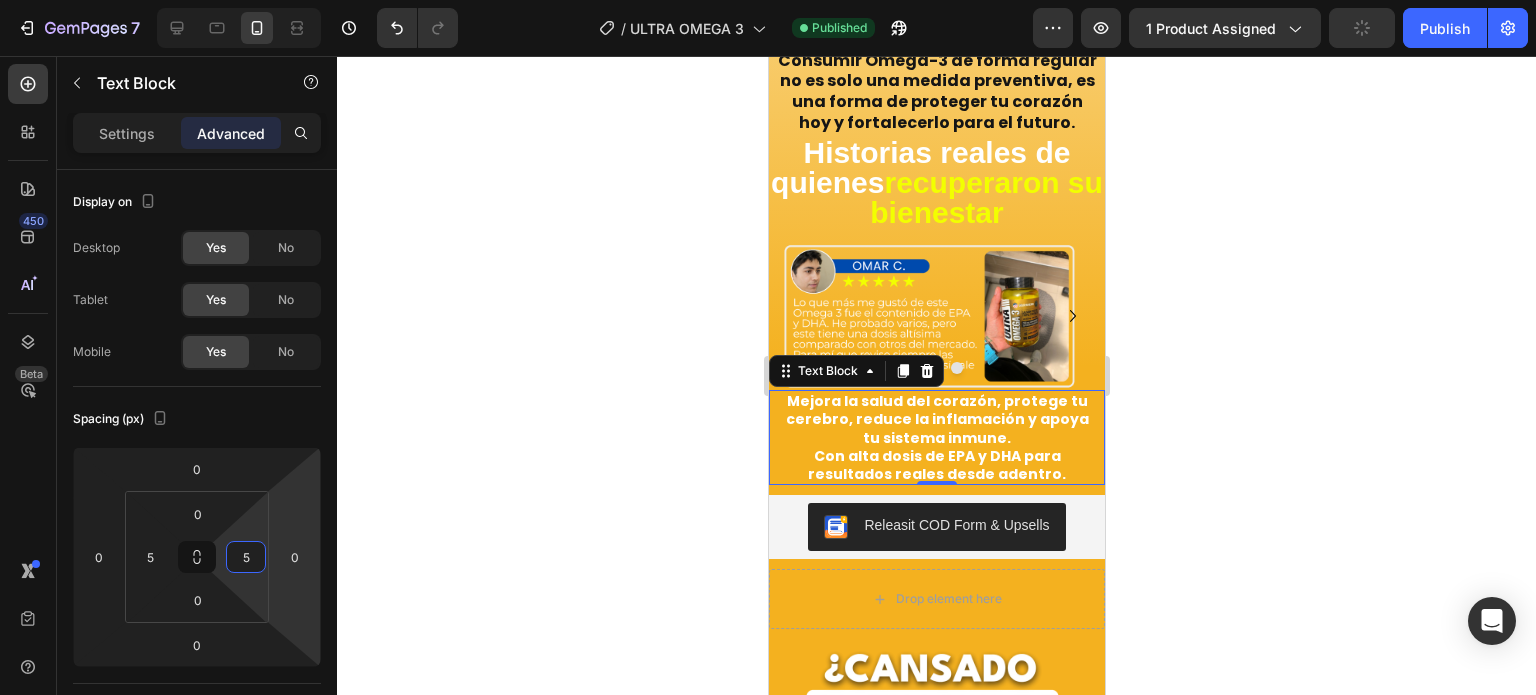 click on "Mejora la salud del corazón, protege tu cerebro, reduce la inflamación y apoya tu sistema inmune." at bounding box center (936, 419) 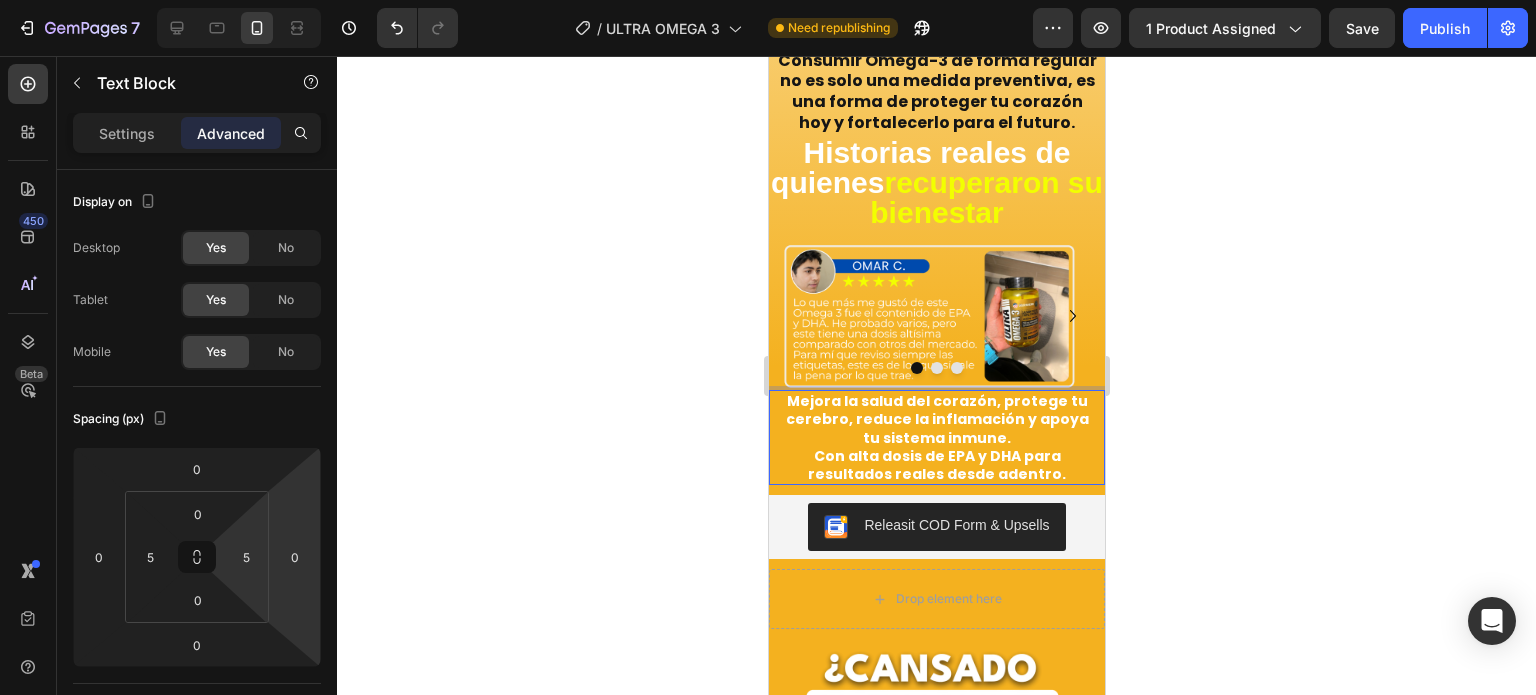 click on "Mejora la salud del corazón, protege tu cerebro, reduce la inflamación y apoya tu sistema inmune." at bounding box center (936, 419) 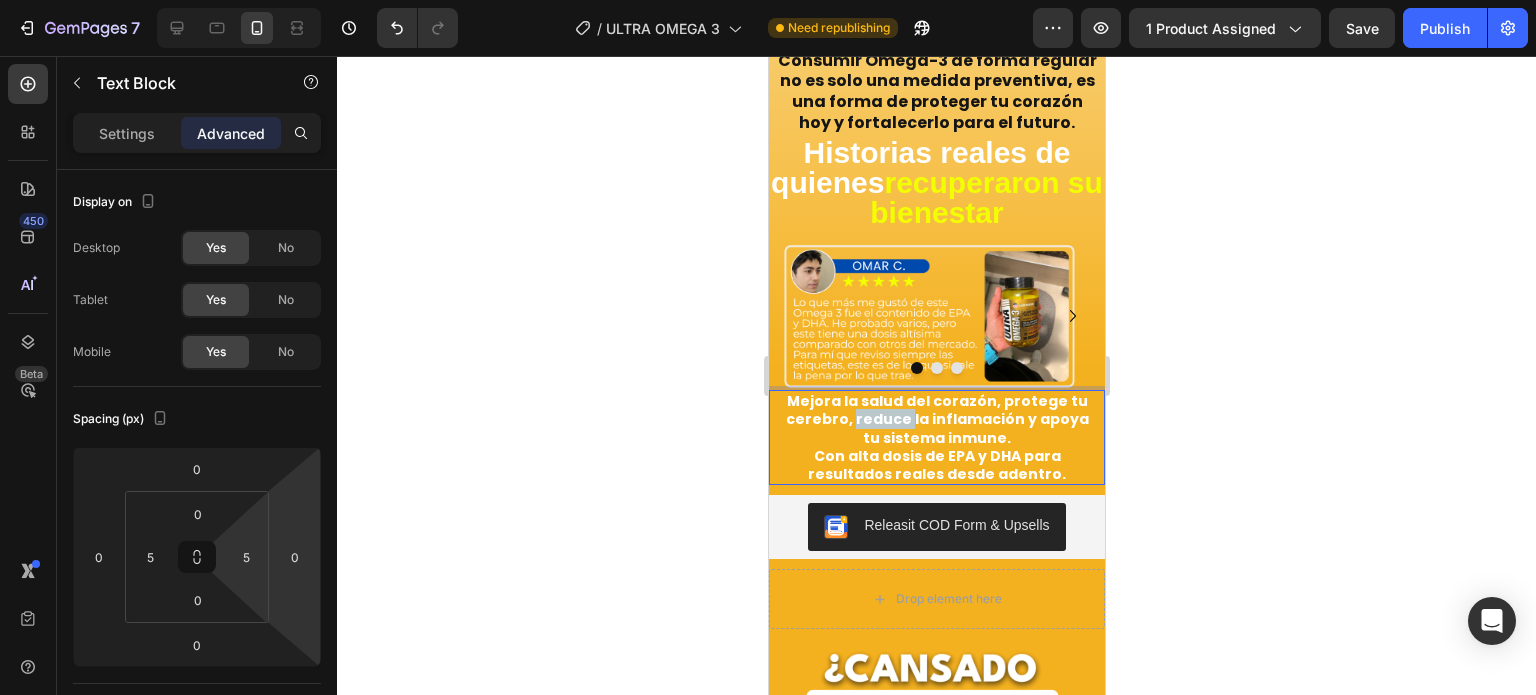 click on "Mejora la salud del corazón, protege tu cerebro, reduce la inflamación y apoya tu sistema inmune." at bounding box center (936, 419) 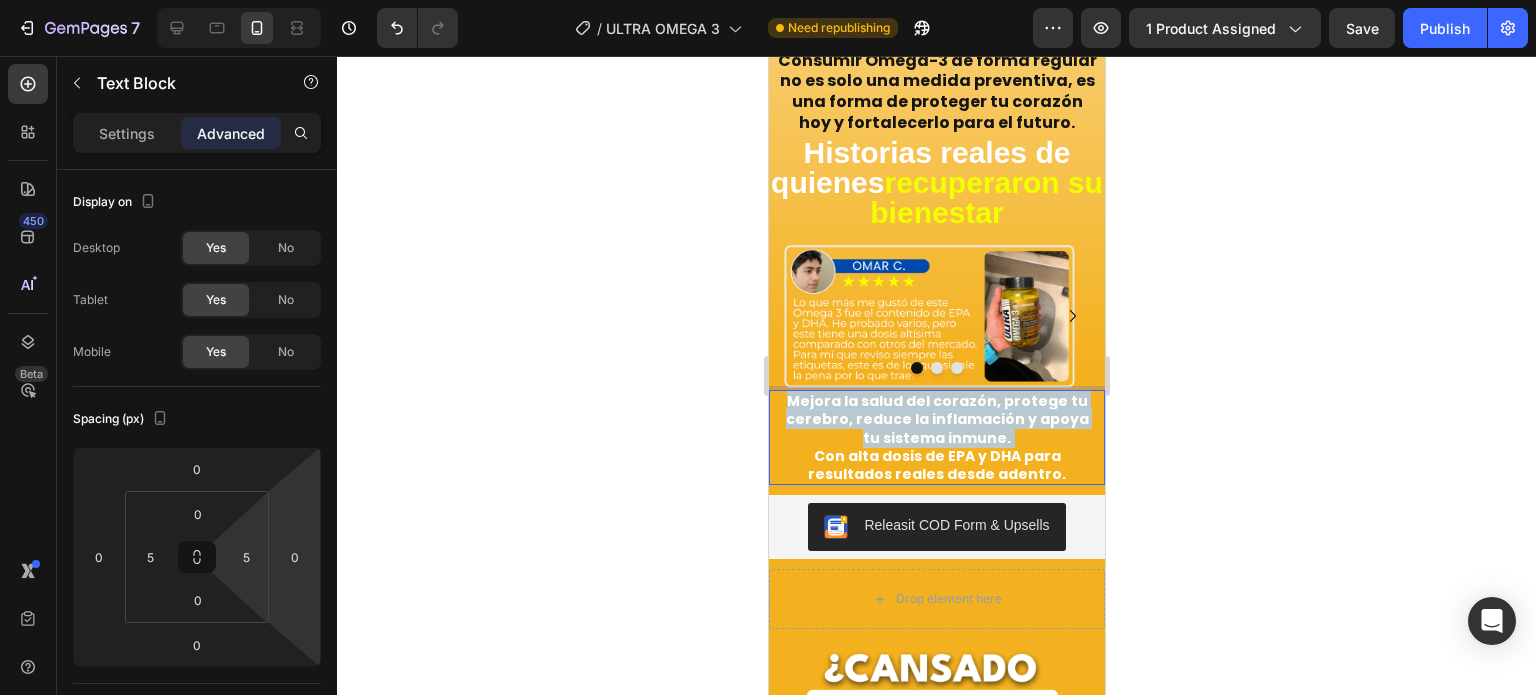 click on "Mejora la salud del corazón, protege tu cerebro, reduce la inflamación y apoya tu sistema inmune." at bounding box center [936, 419] 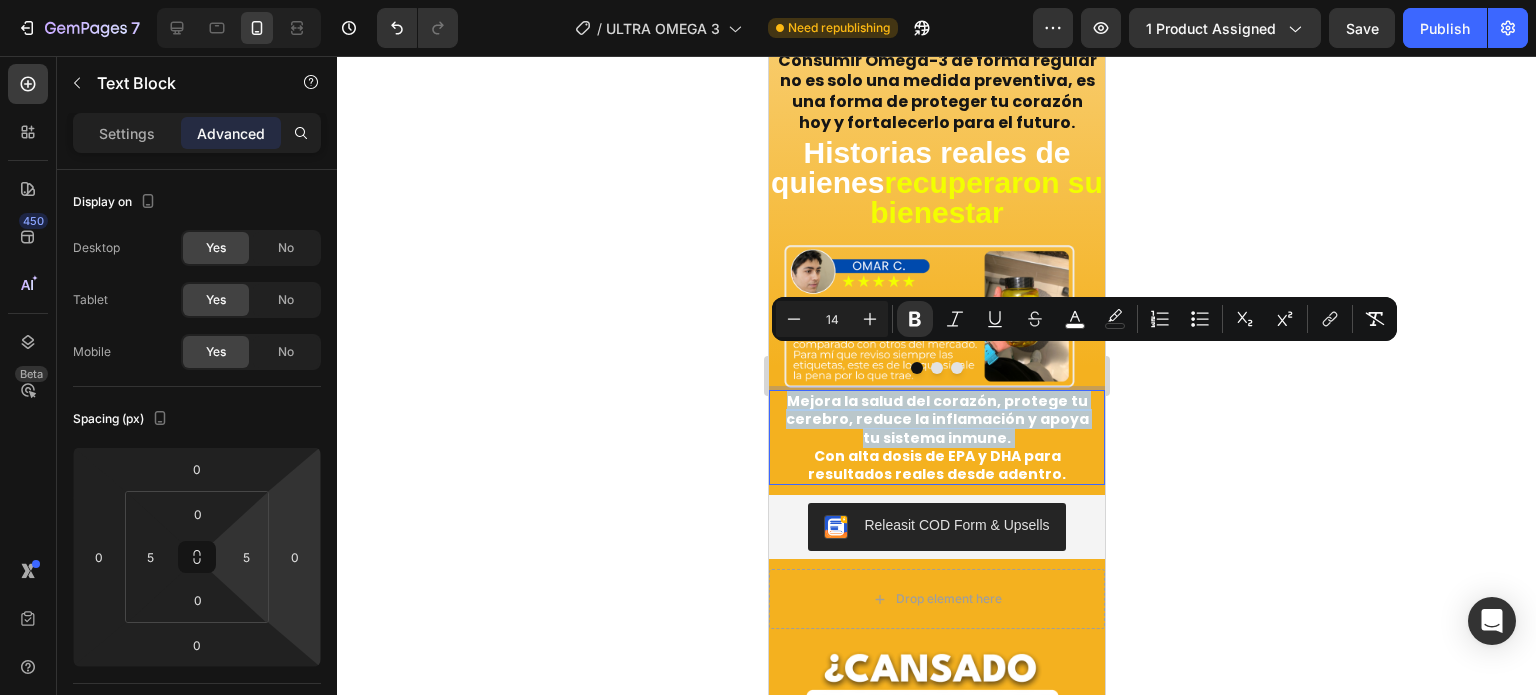 click on "Mejora la salud del corazón, protege tu cerebro, reduce la inflamación y apoya tu sistema inmune." at bounding box center [936, 419] 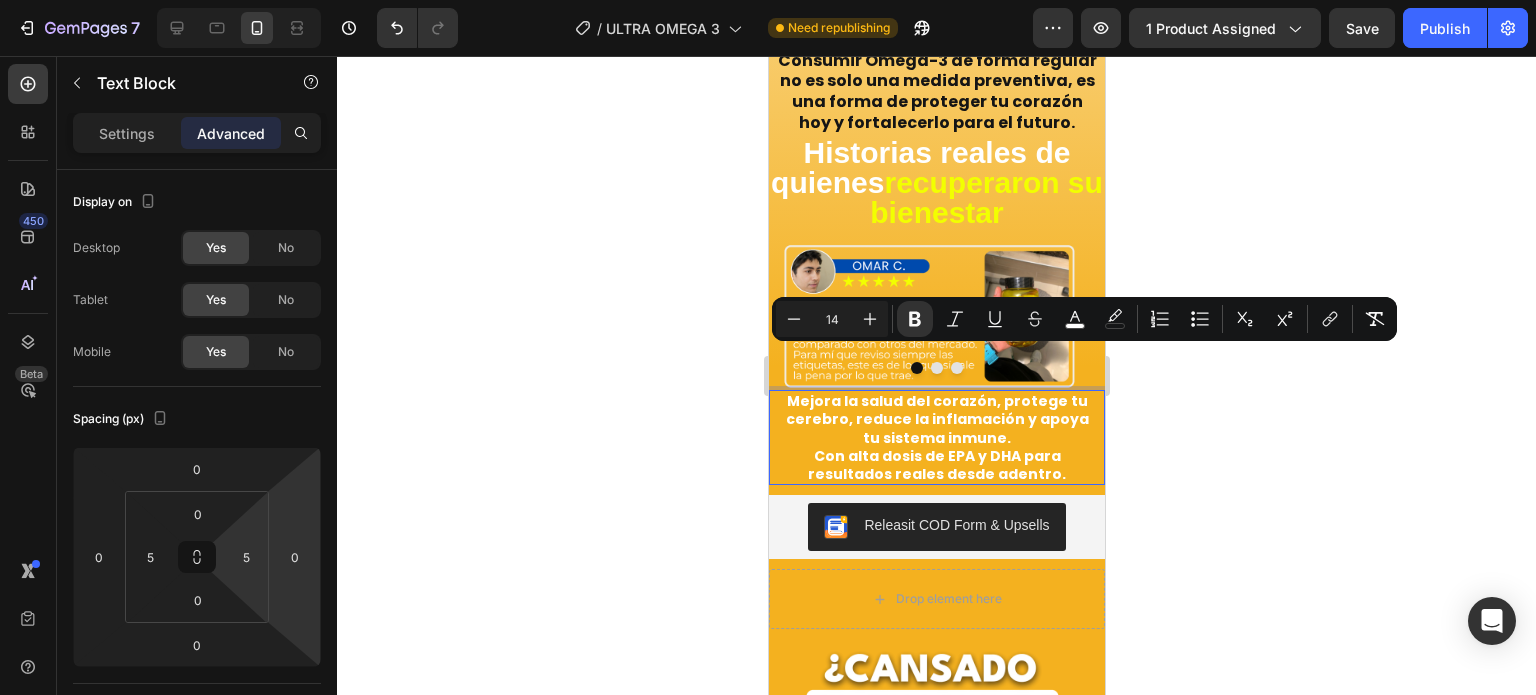 click on "Con alta dosis de EPA y DHA para resultados reales desde adentro." at bounding box center [936, 465] 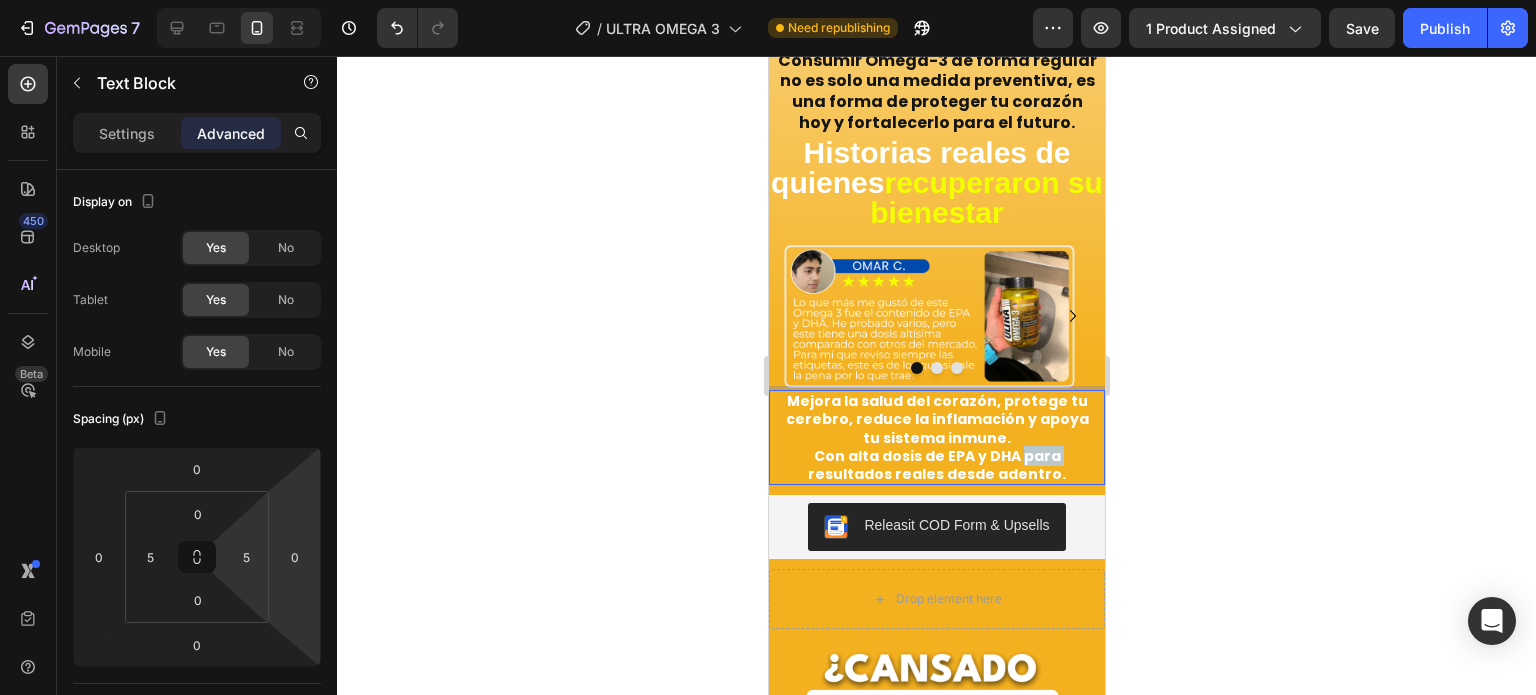 click on "Con alta dosis de EPA y DHA para resultados reales desde adentro." at bounding box center (936, 465) 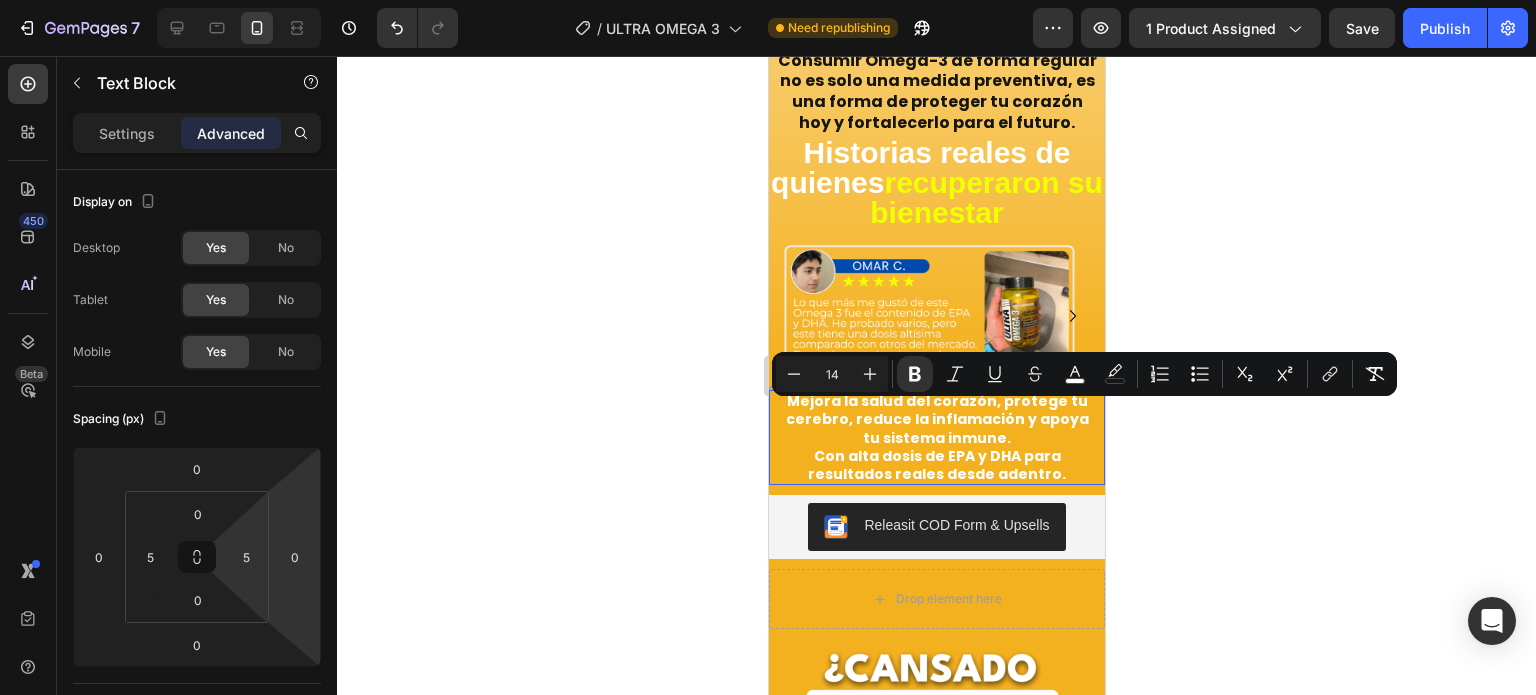 click on "Con alta dosis de EPA y DHA para resultados reales desde adentro." at bounding box center (936, 465) 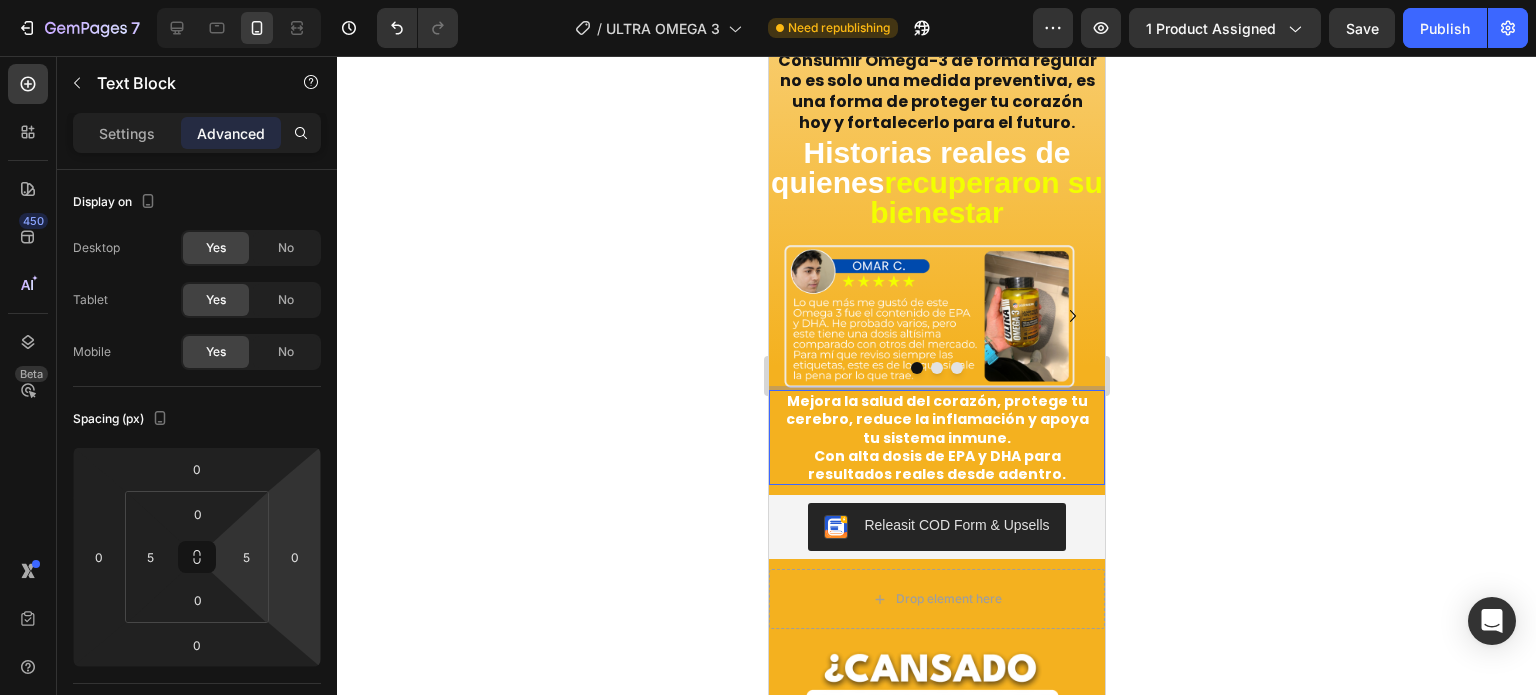 click on "Mejora la salud del corazón, protege tu cerebro, reduce la inflamación y apoya tu sistema inmune. Con alta dosis de EPA y DHA para resultados reales desde adentro." at bounding box center (936, 437) 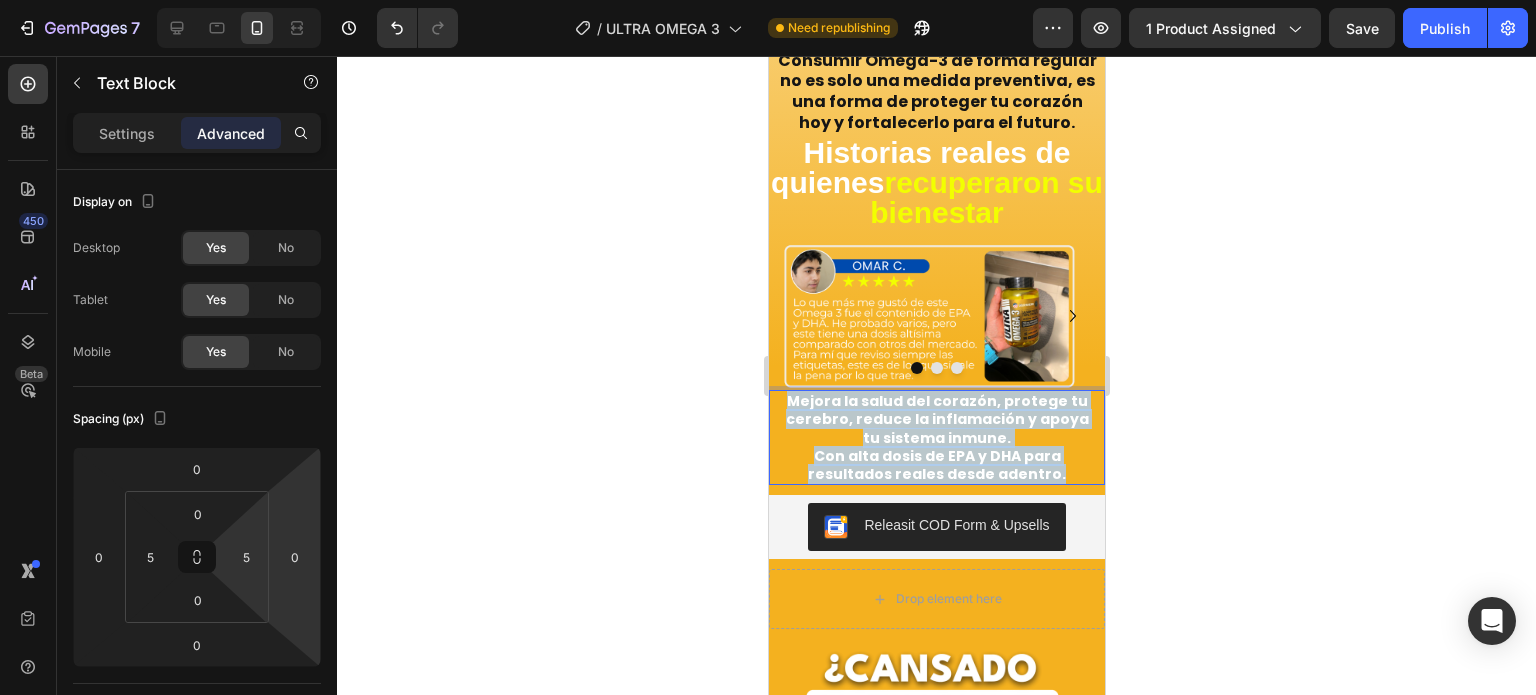 drag, startPoint x: 1046, startPoint y: 429, endPoint x: 784, endPoint y: 354, distance: 272.5234 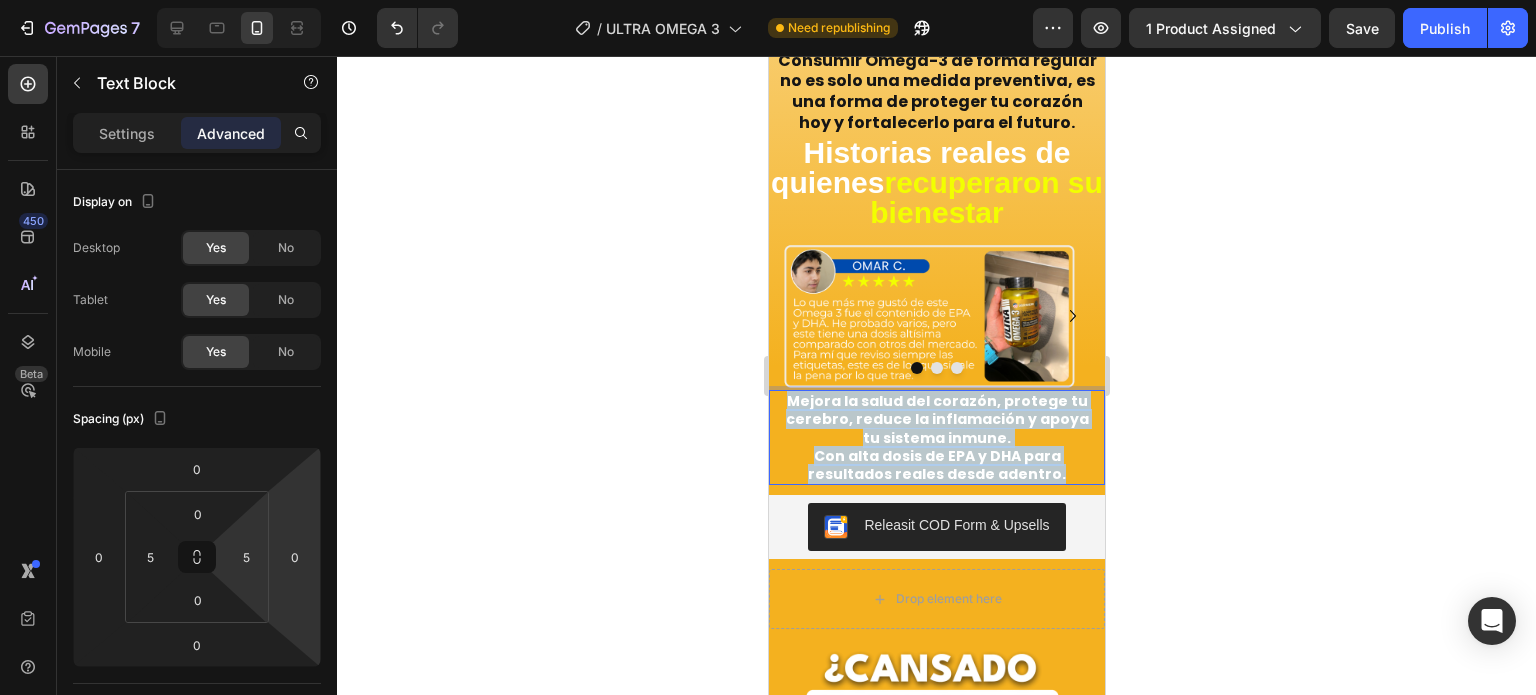 click on "Mejora la salud del corazón, protege tu cerebro, reduce la inflamación y apoya tu sistema inmune. Con alta dosis de EPA y DHA para resultados reales desde adentro." at bounding box center [936, 437] 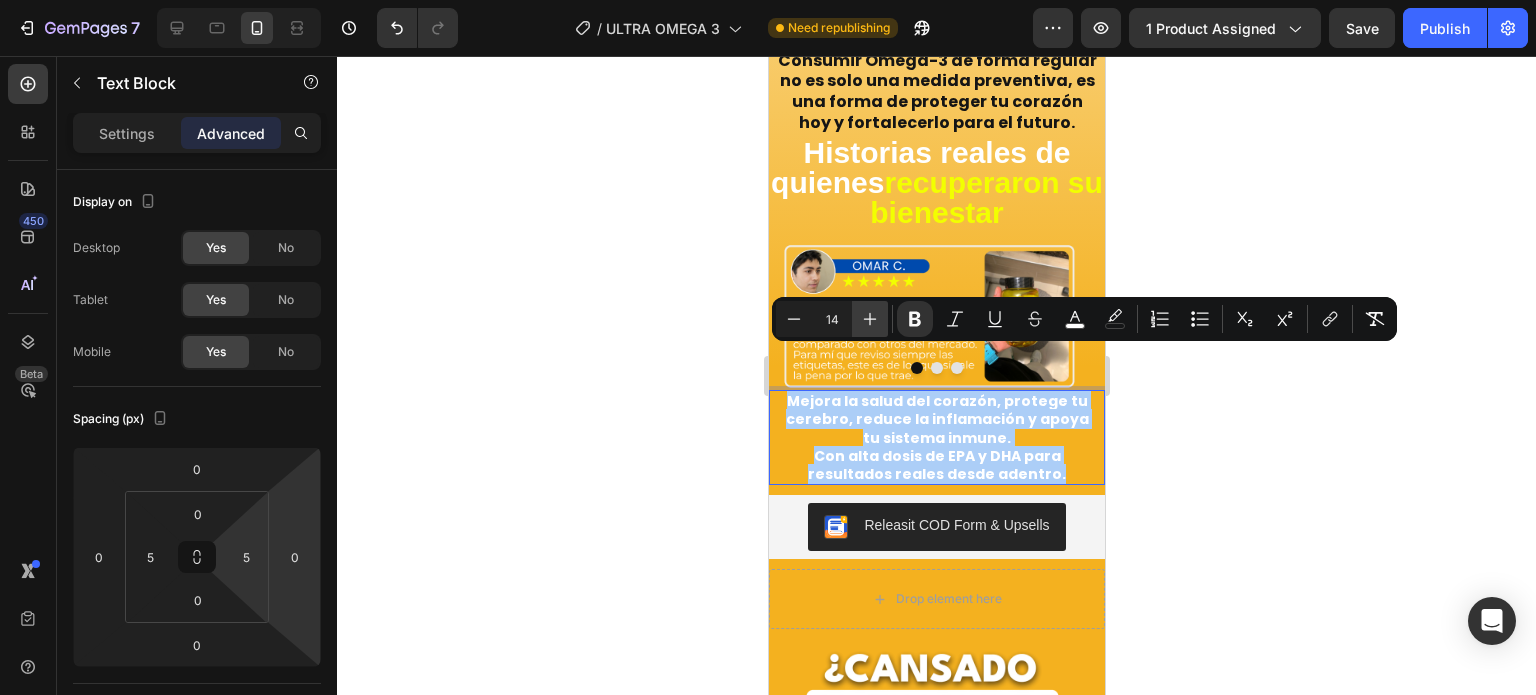 click 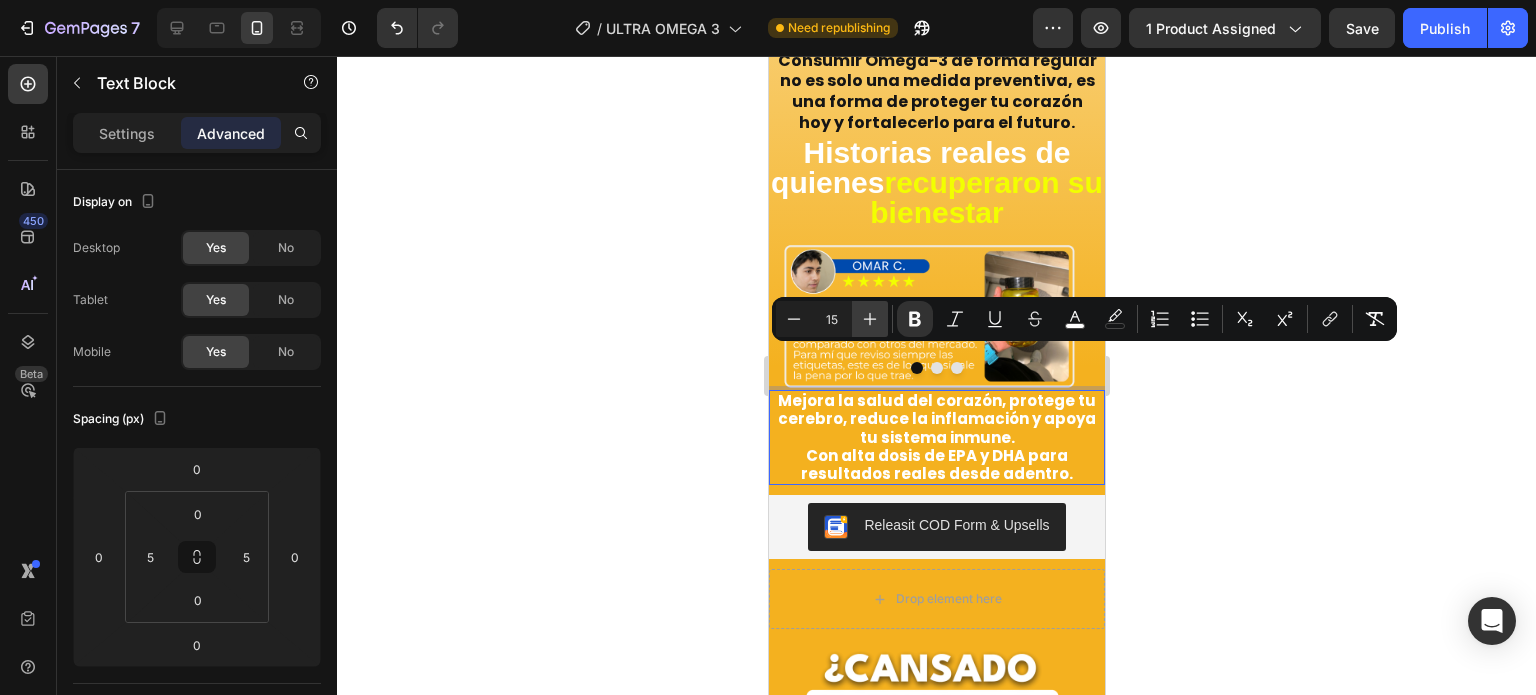 click 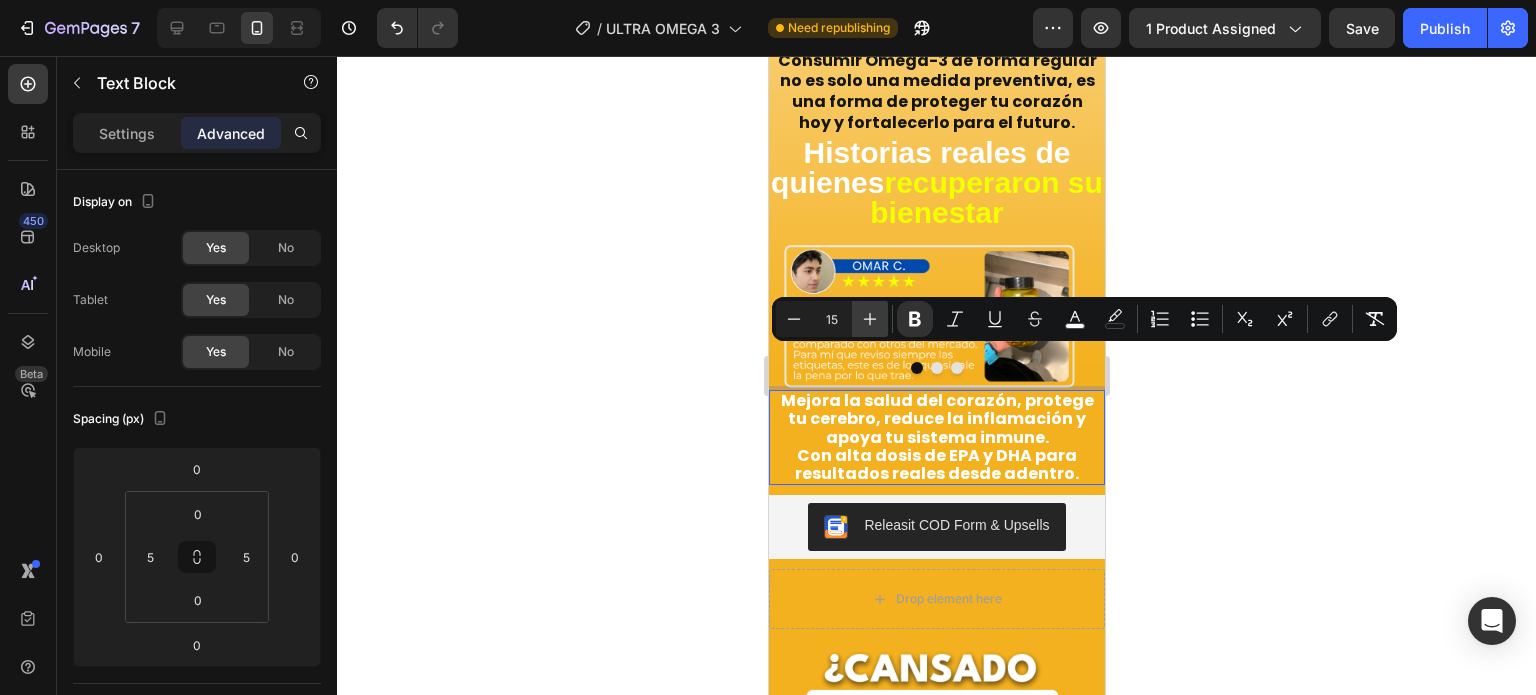 type on "16" 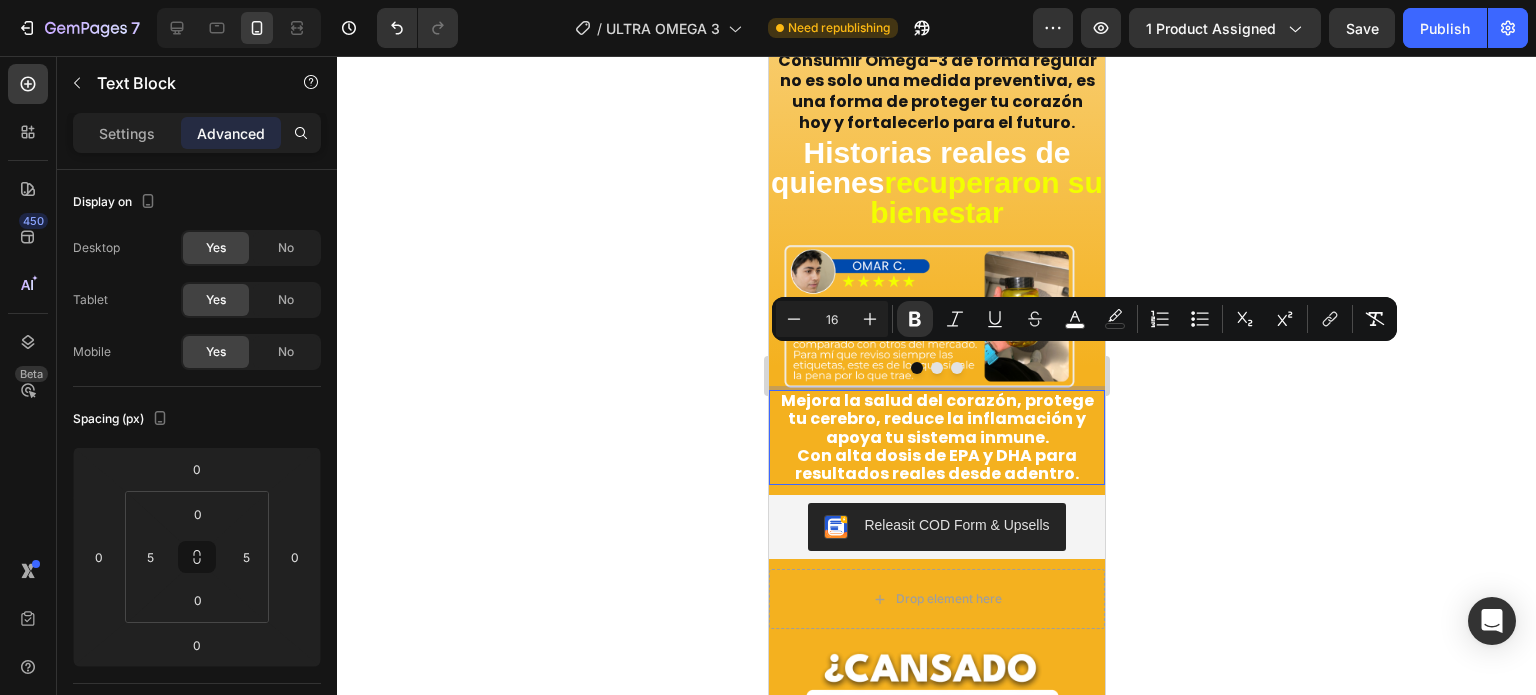 click 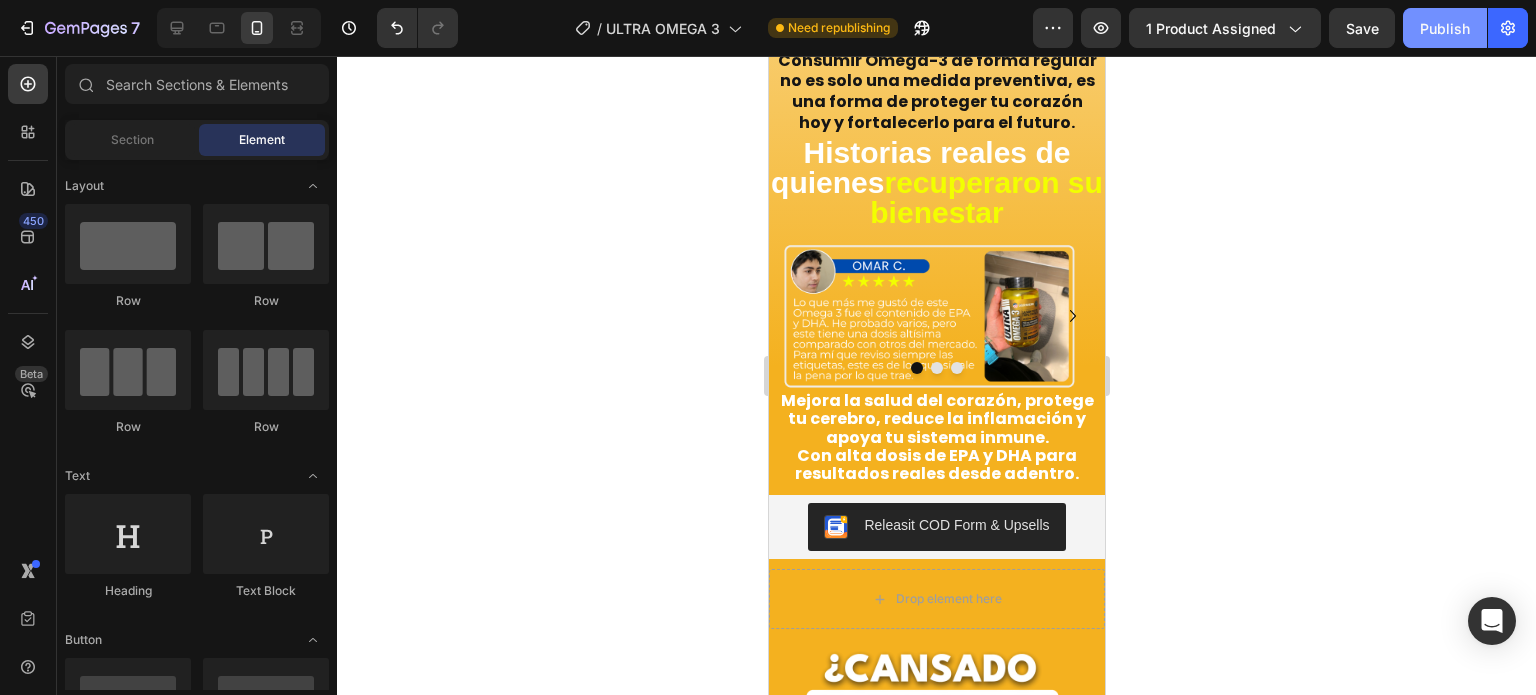 click on "Publish" at bounding box center (1445, 28) 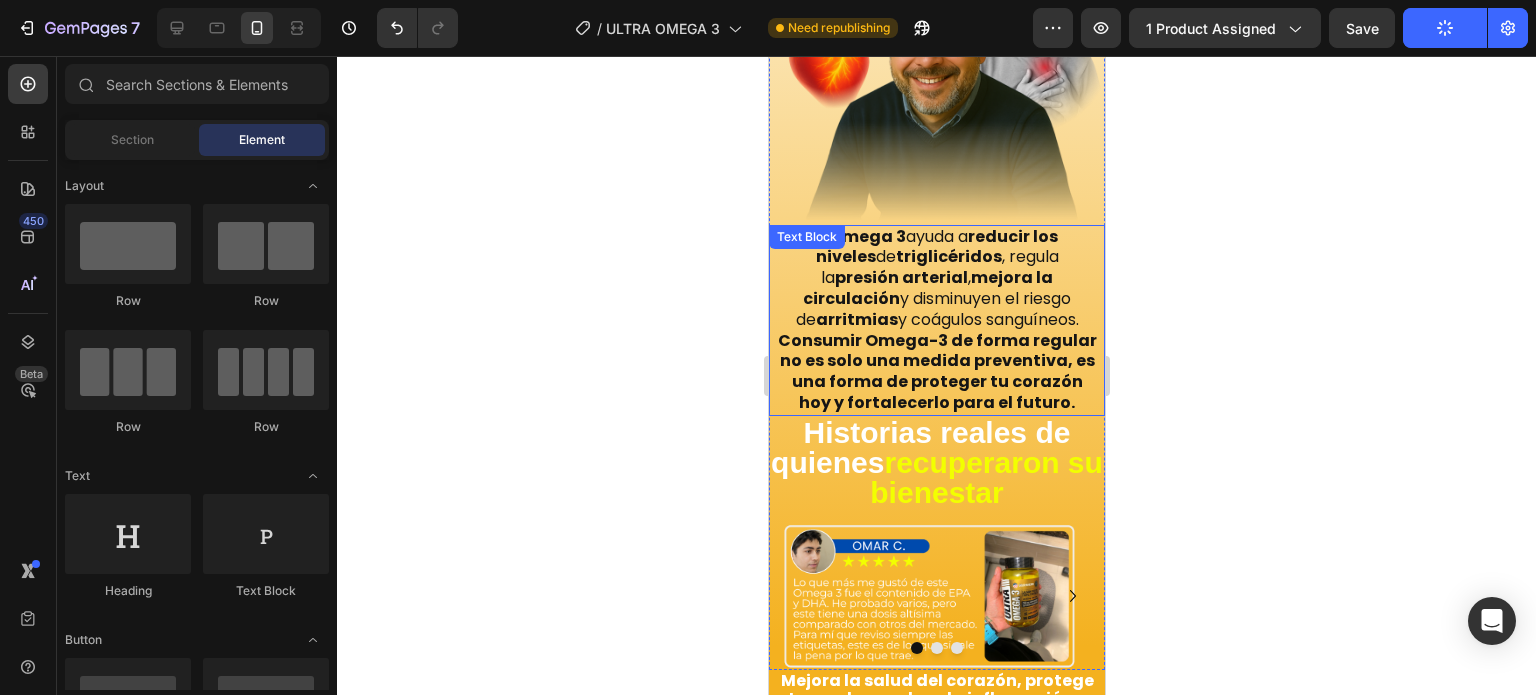 scroll, scrollTop: 2940, scrollLeft: 0, axis: vertical 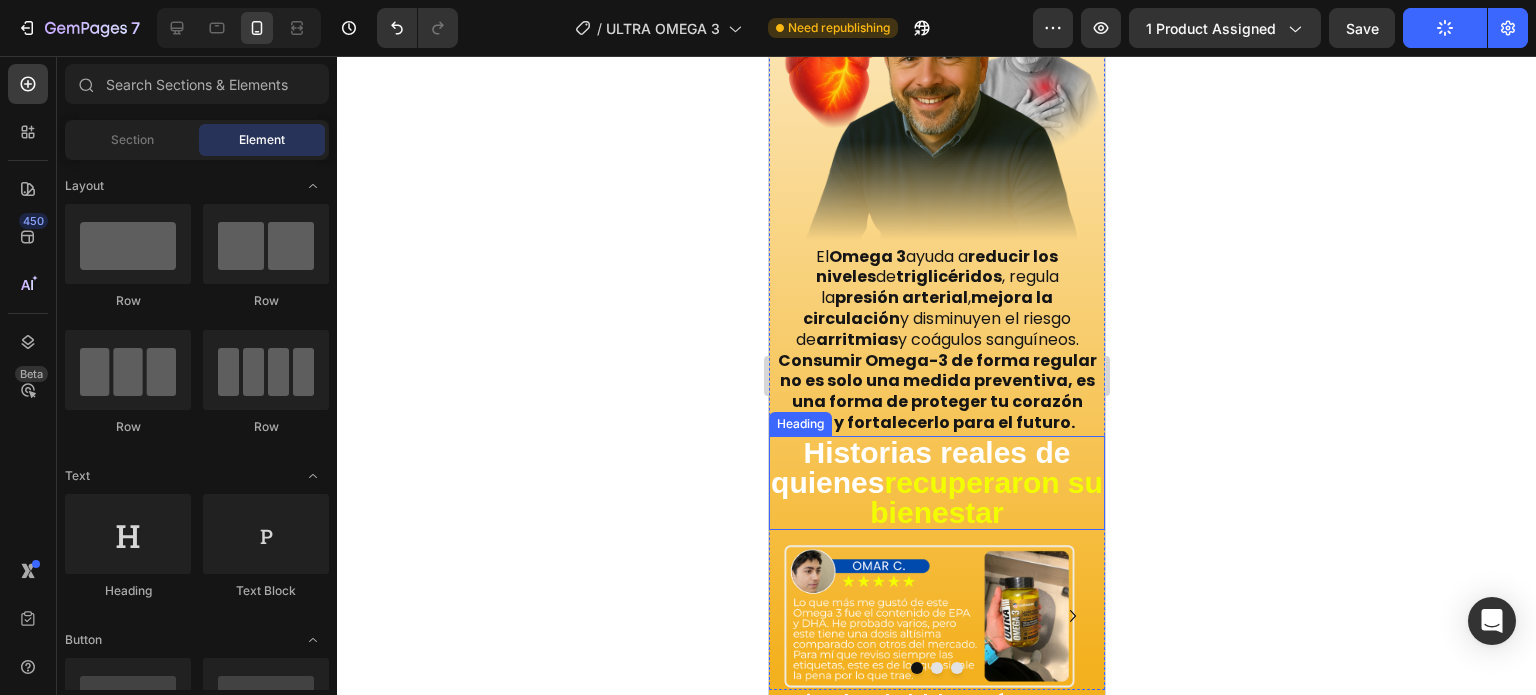 click on "recuperaron su bienestar" at bounding box center (985, 497) 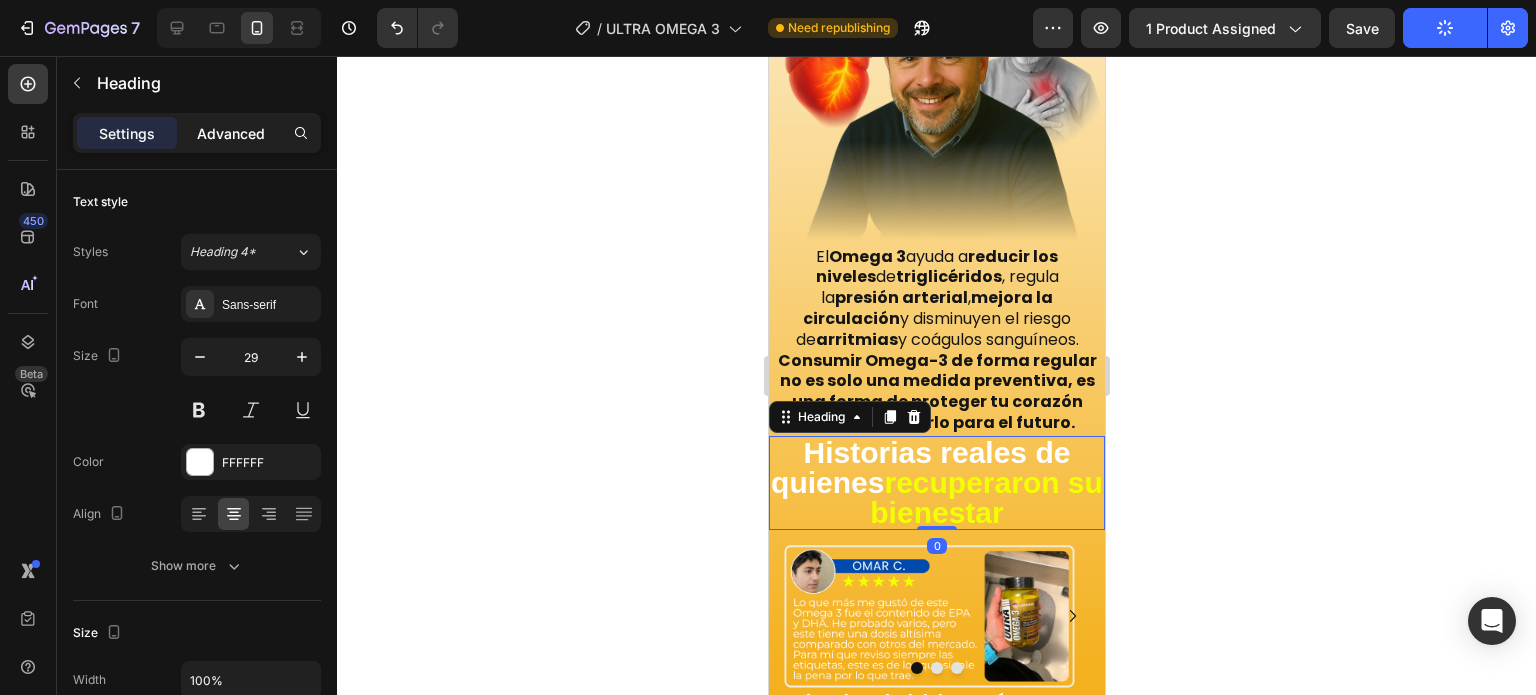 click on "Advanced" at bounding box center [231, 133] 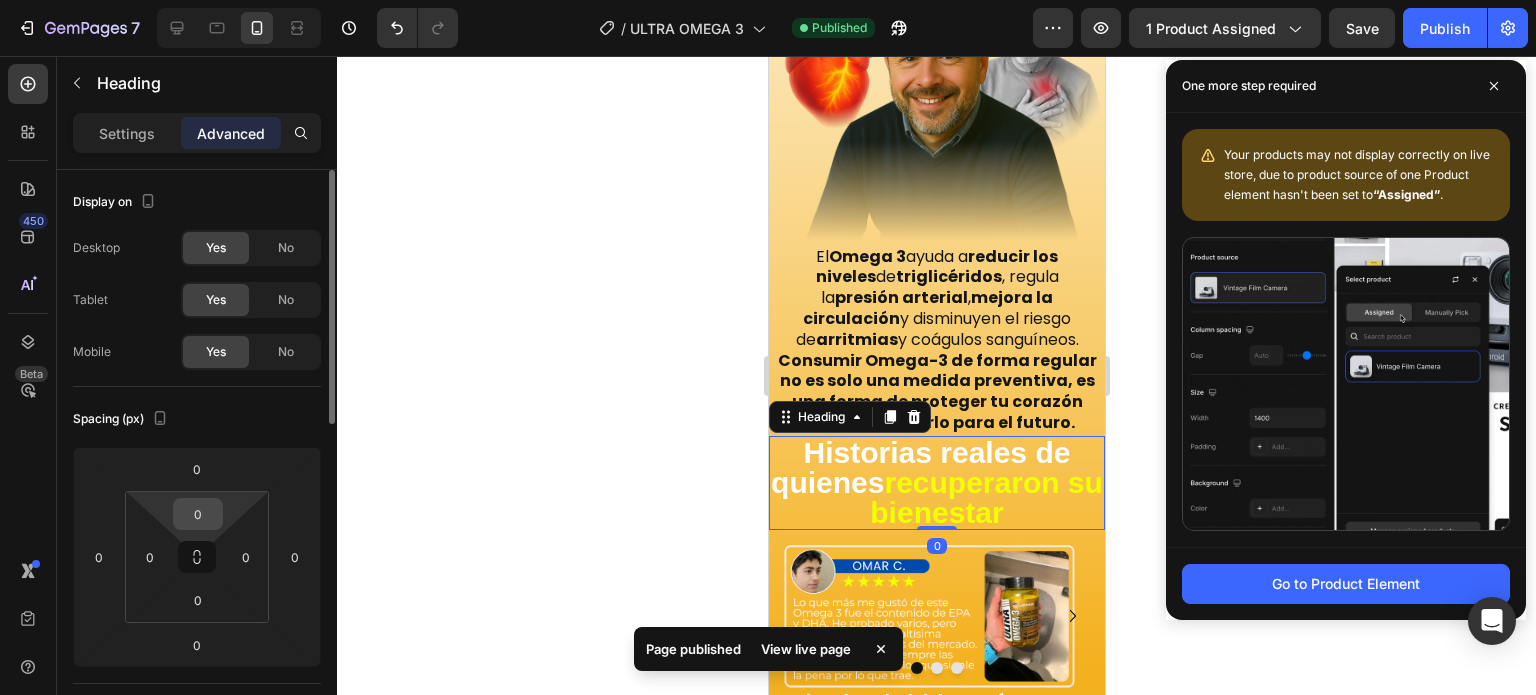 click on "0" at bounding box center [198, 514] 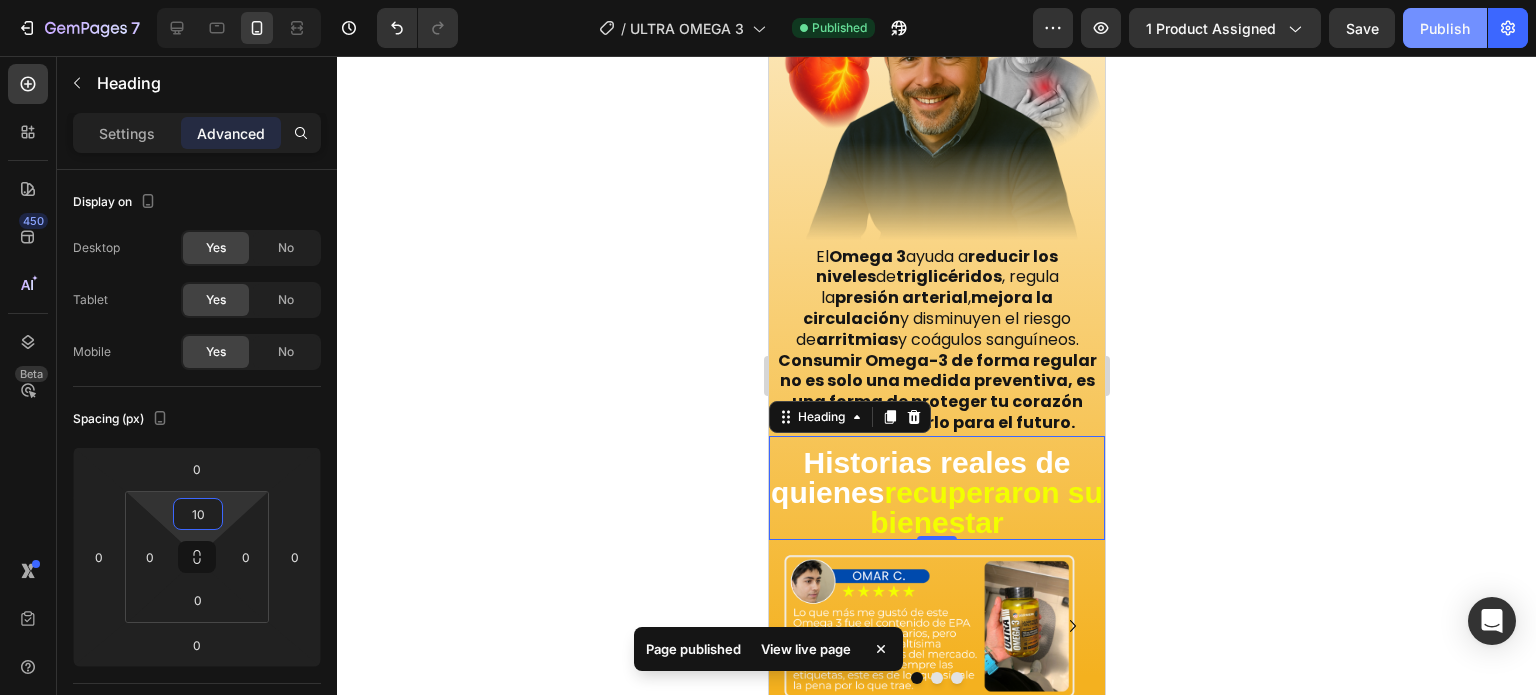 type on "10" 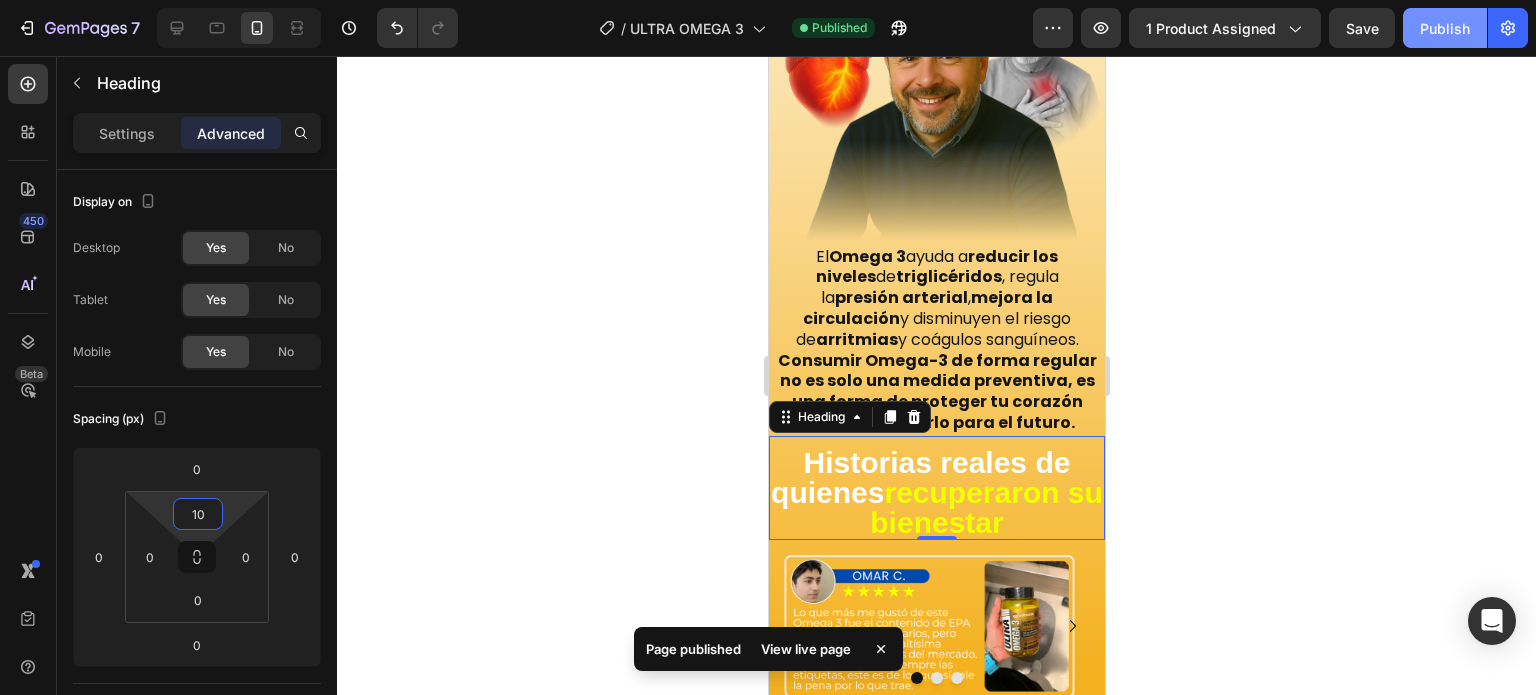 click on "Publish" 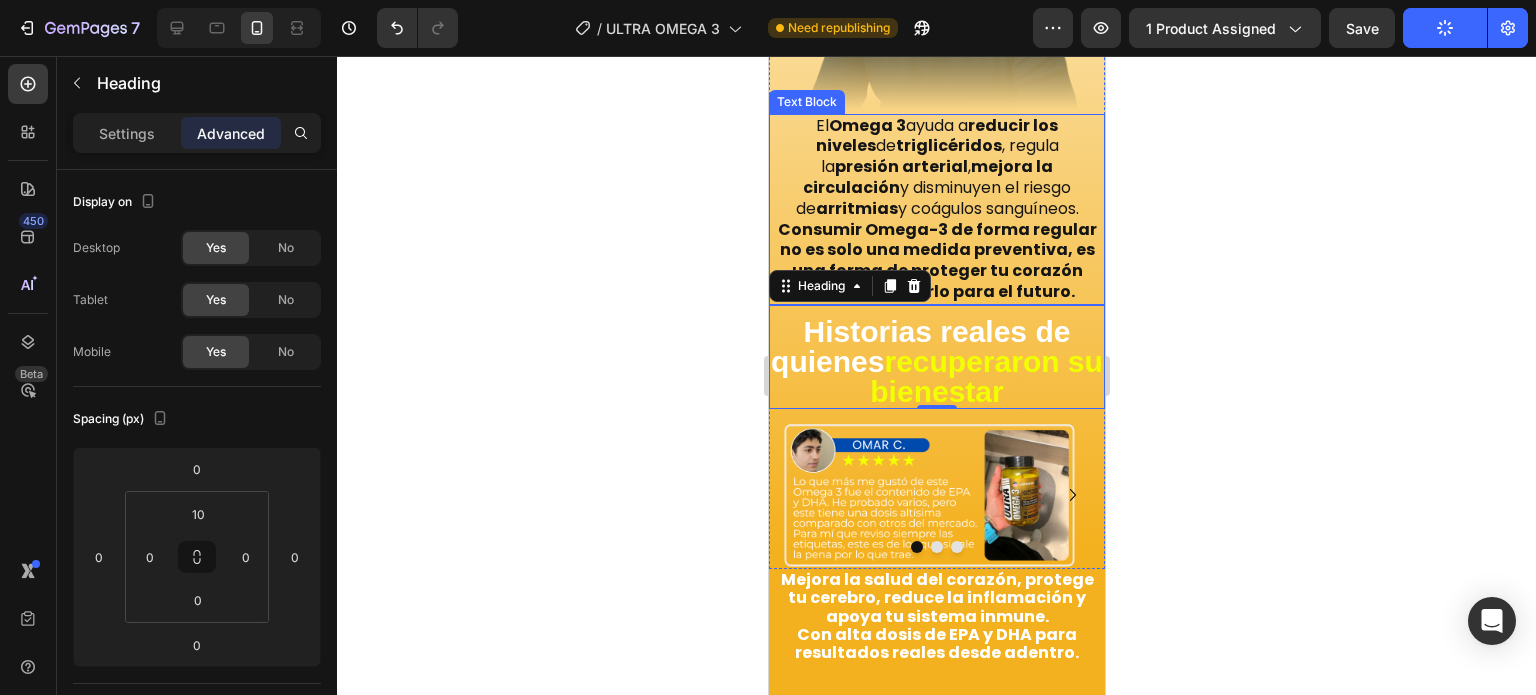 scroll, scrollTop: 3140, scrollLeft: 0, axis: vertical 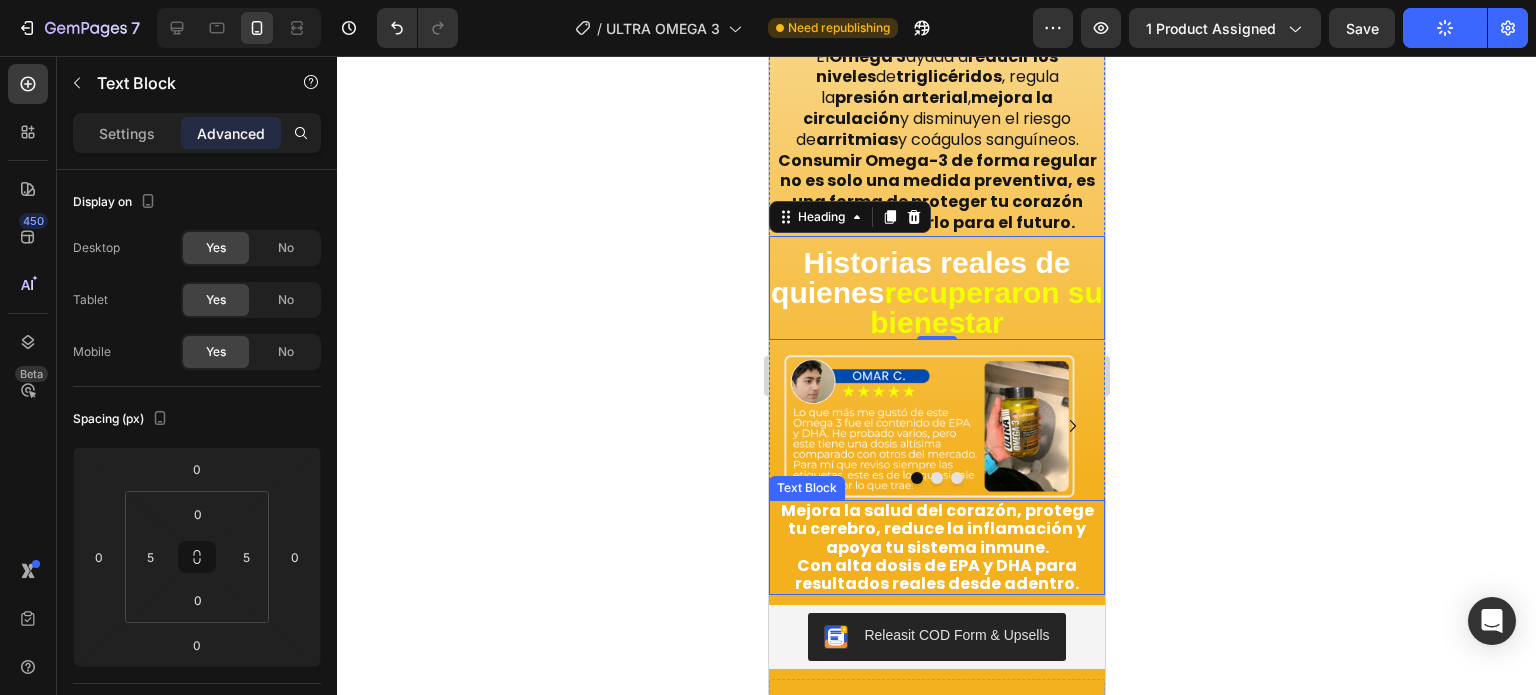 click on "Mejora la salud del corazón, protege tu cerebro, reduce la inflamación y apoya tu sistema inmune." at bounding box center (936, 528) 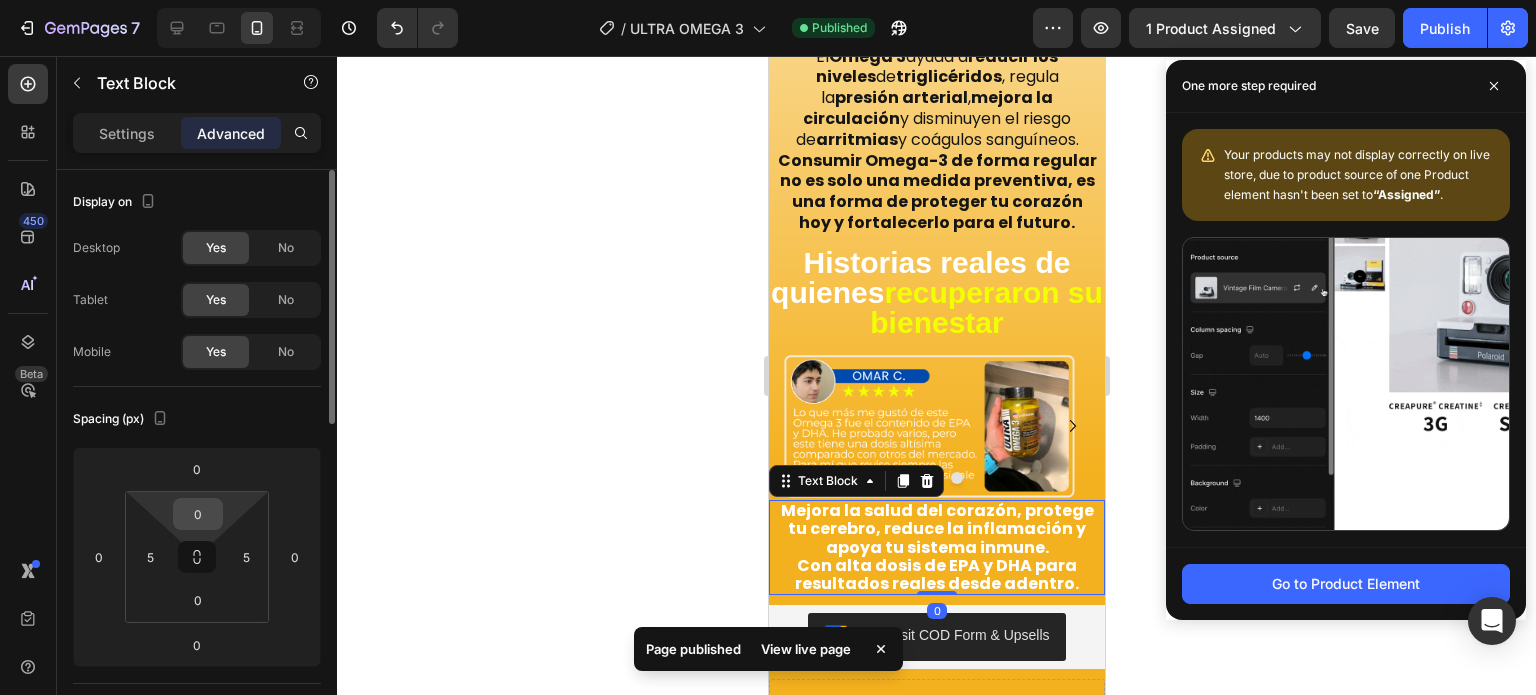 click on "0" at bounding box center [198, 514] 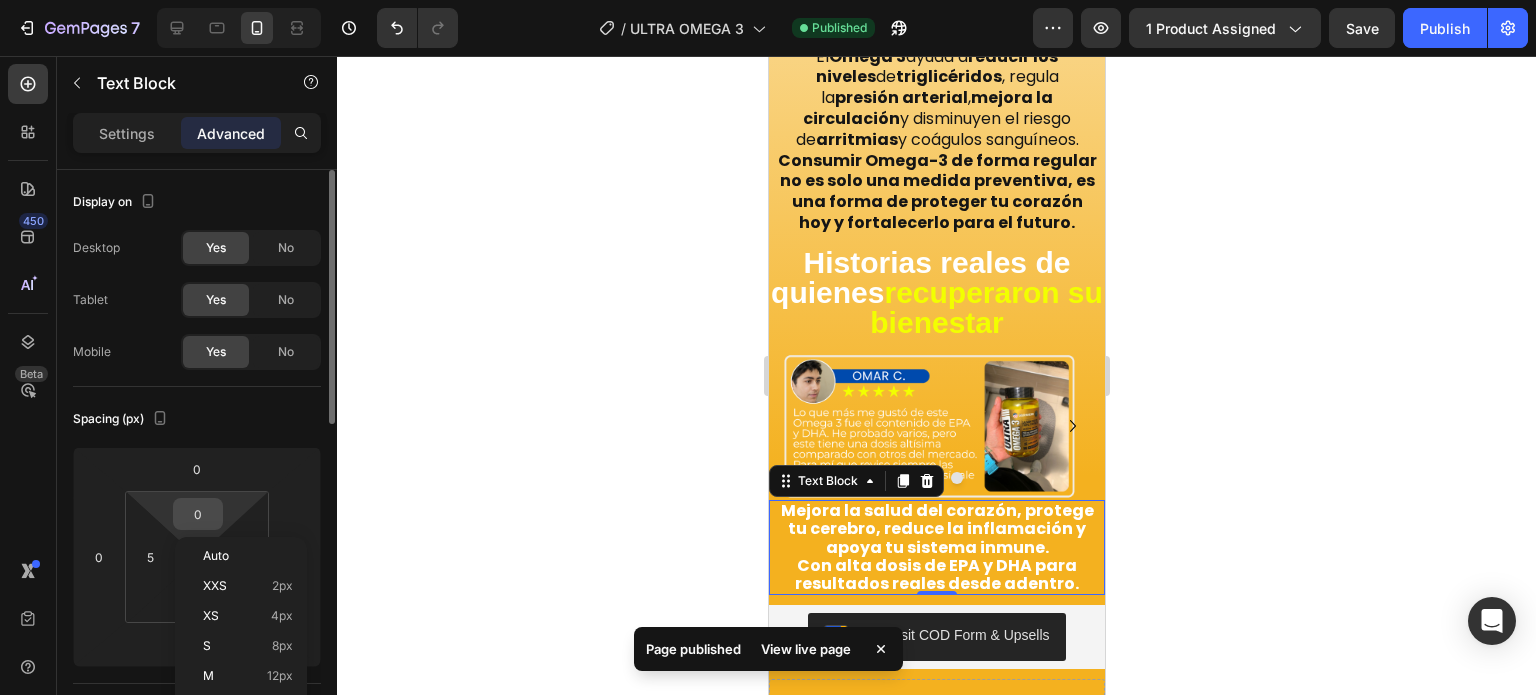 click on "0" at bounding box center (198, 514) 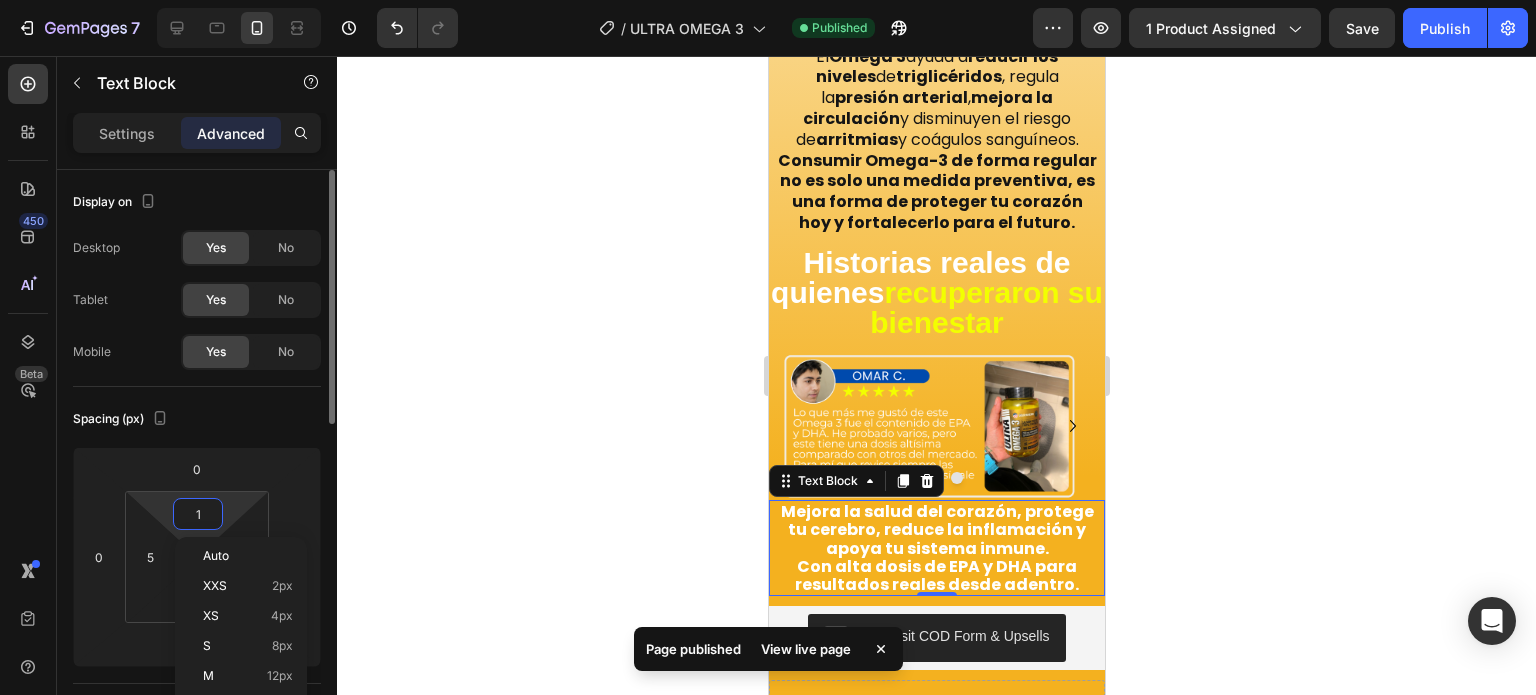 type on "10" 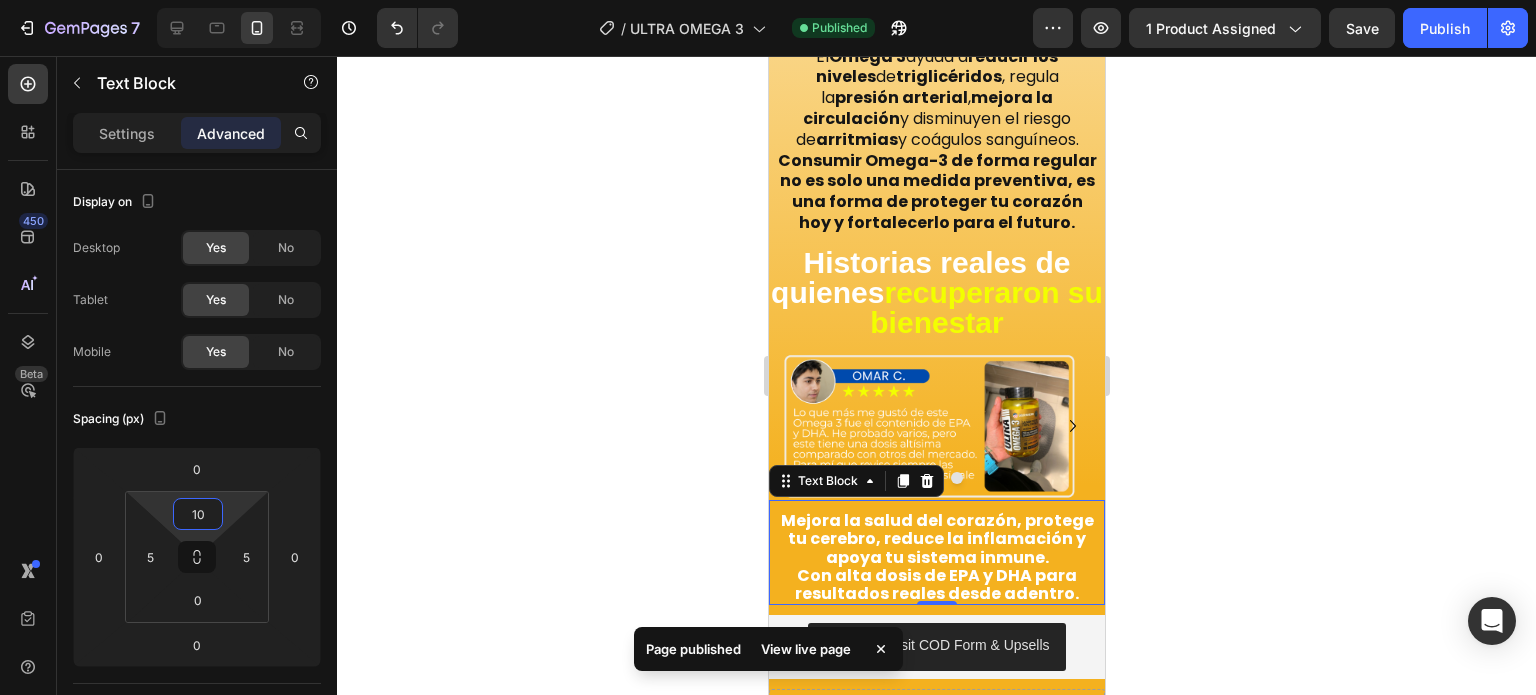 click 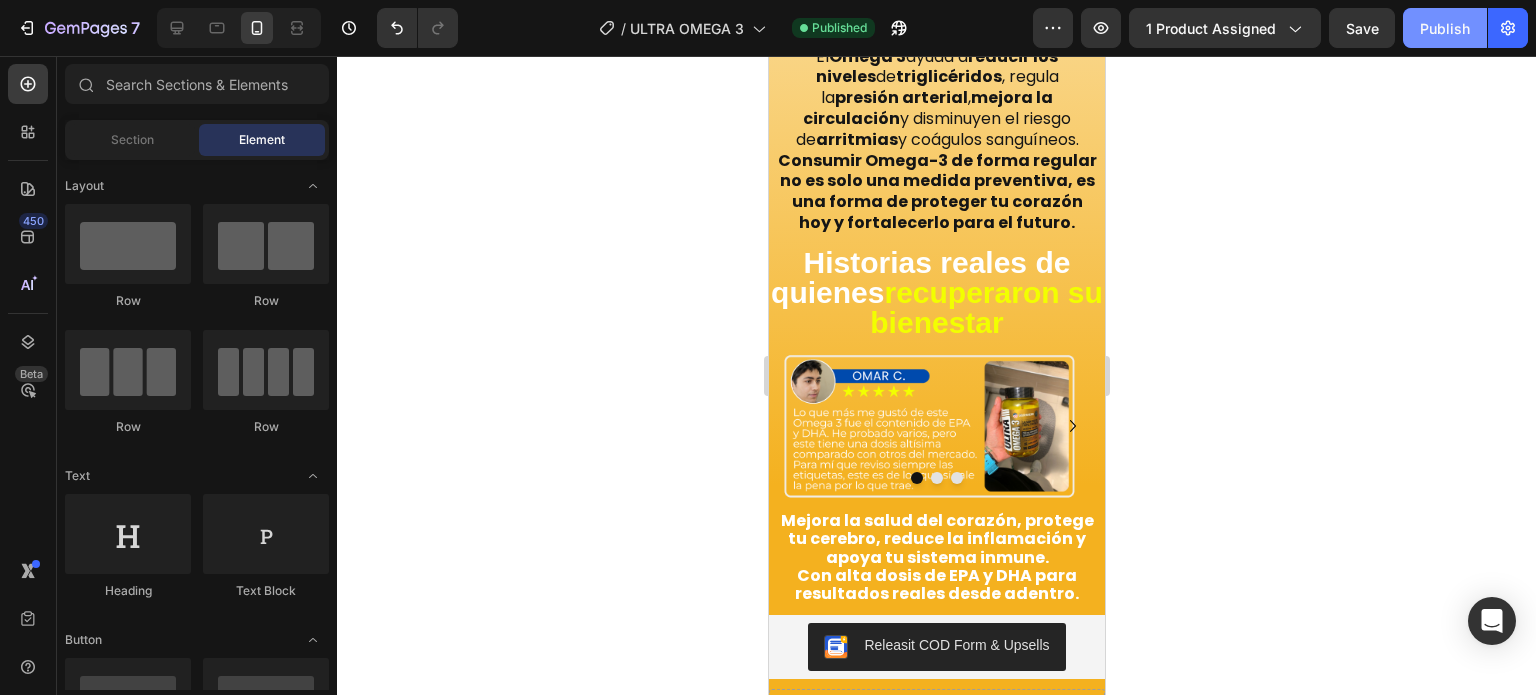 click on "Publish" 